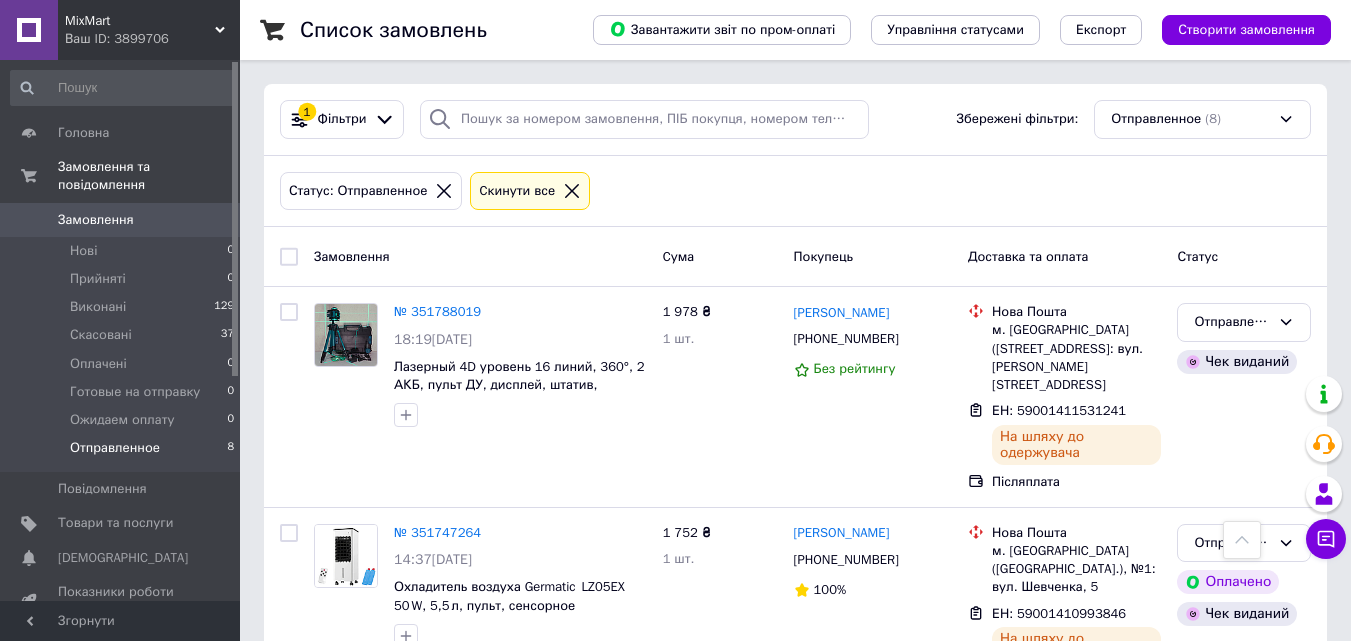 scroll, scrollTop: 1137, scrollLeft: 0, axis: vertical 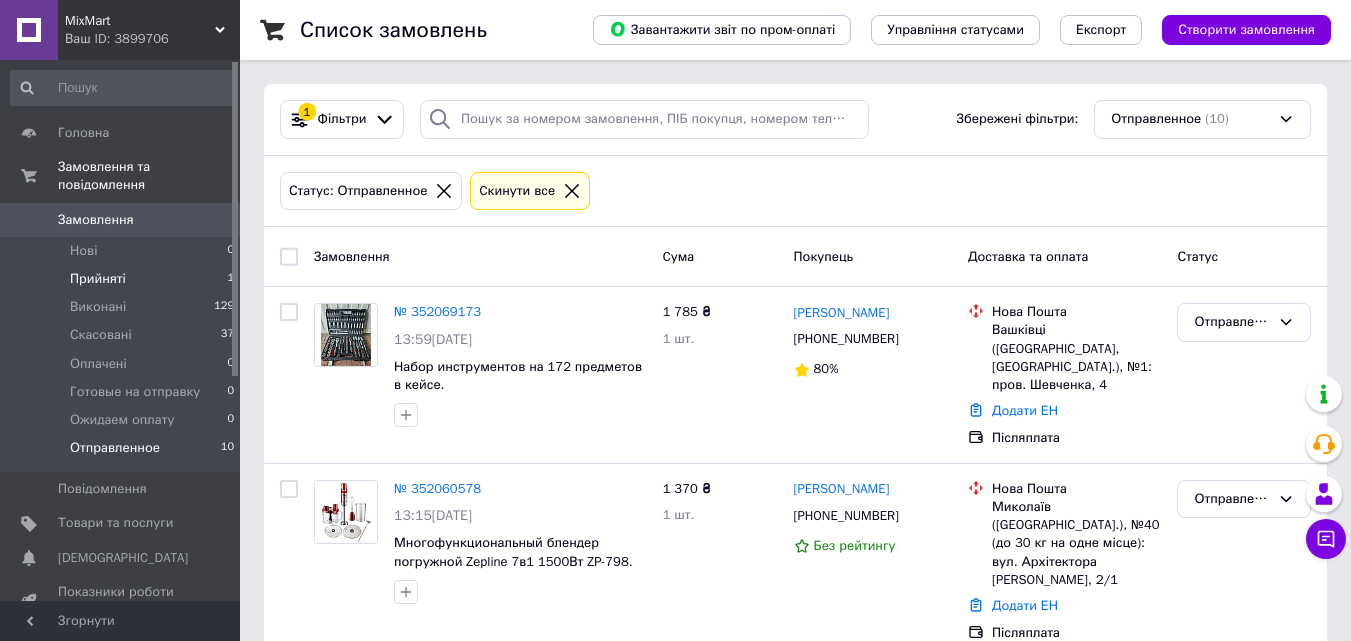 click on "Прийняті 1" at bounding box center (123, 279) 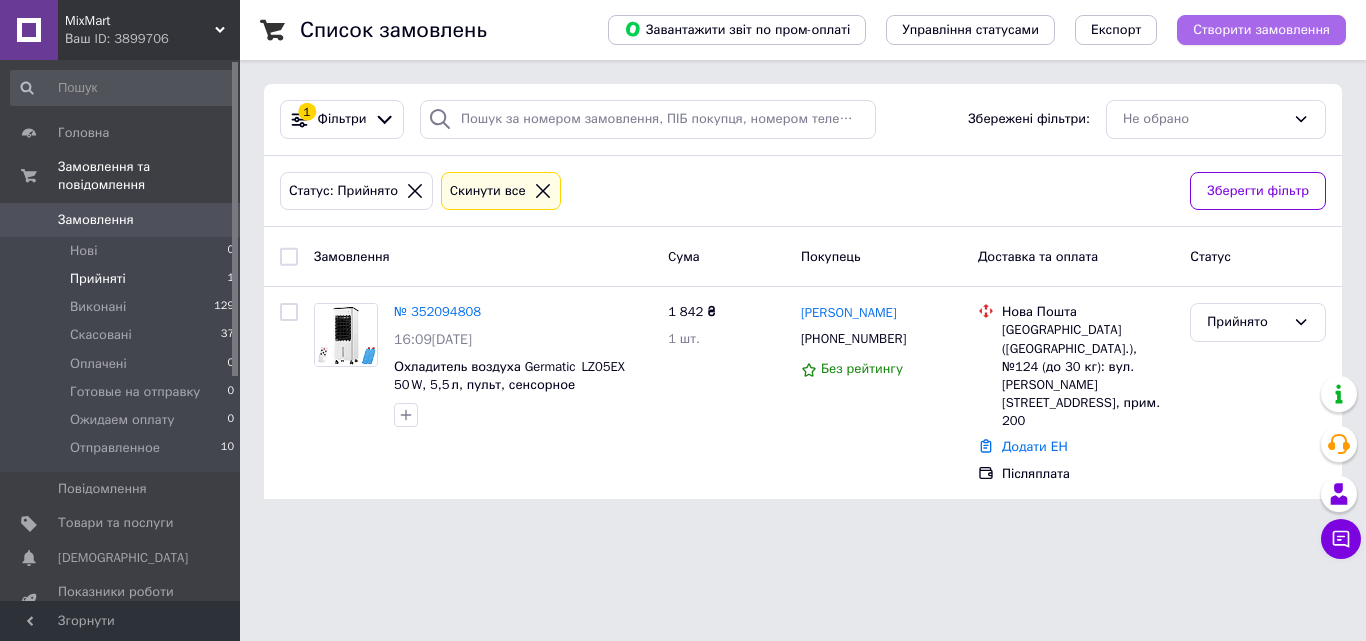 click on "Створити замовлення" at bounding box center (1261, 30) 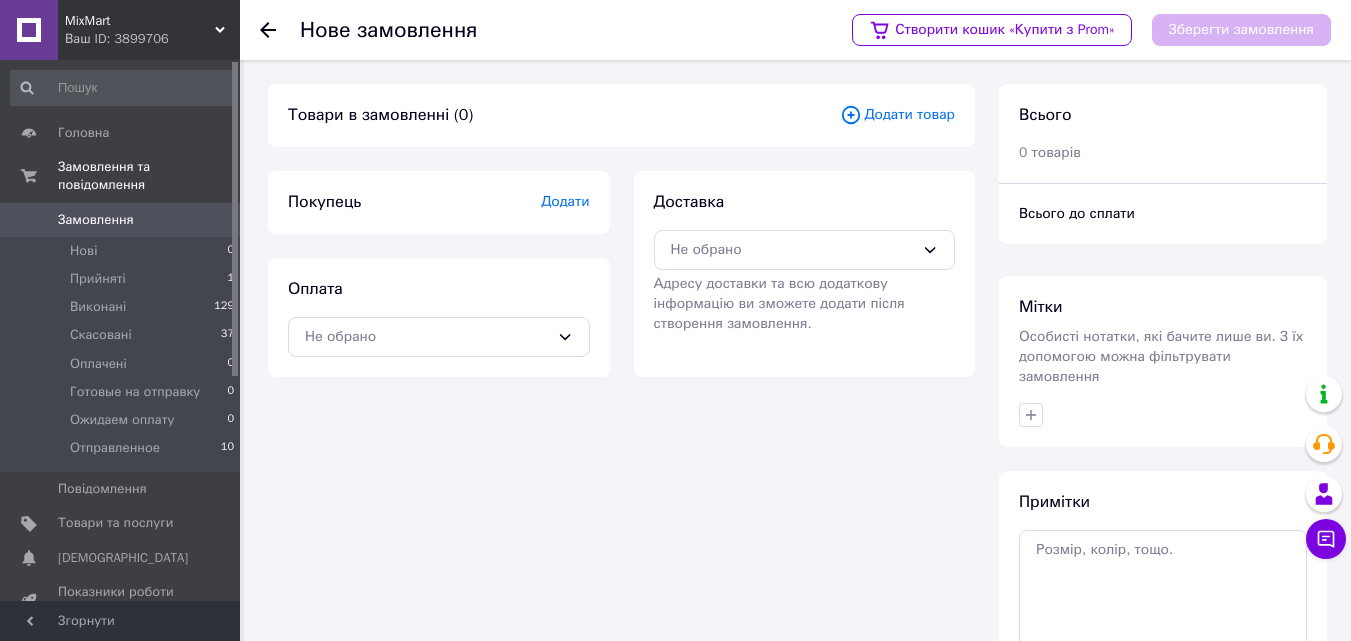 click on "Додати товар" at bounding box center [897, 115] 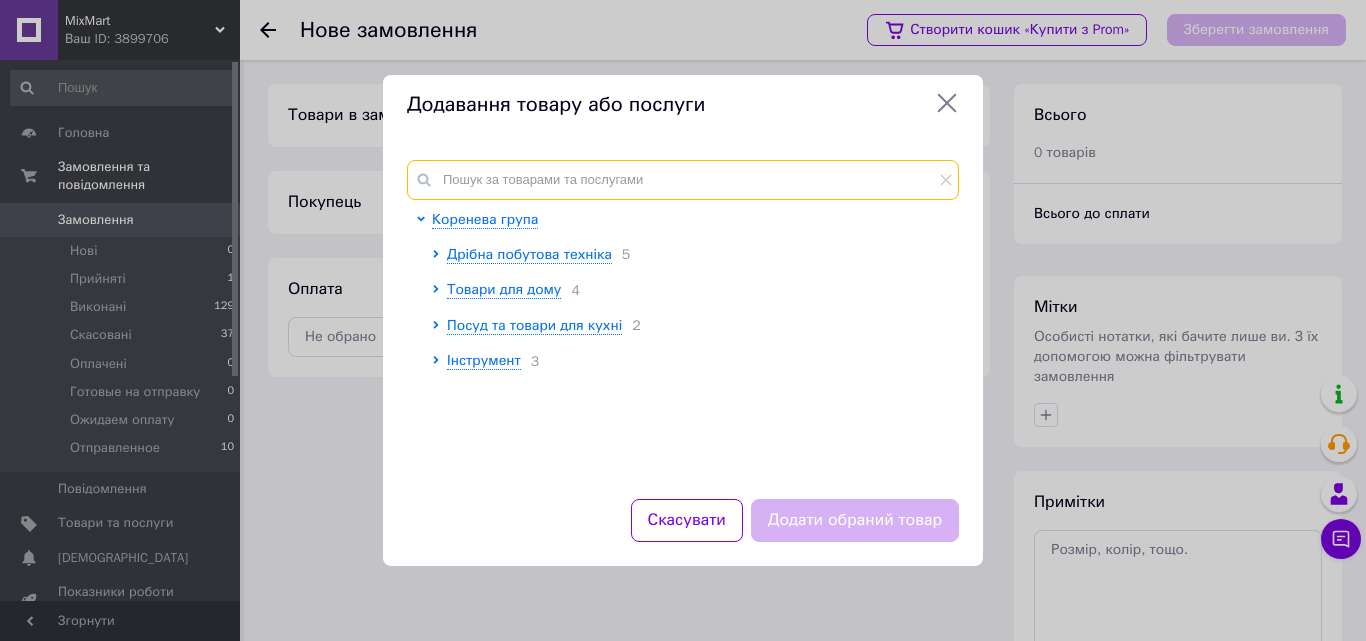 click at bounding box center [683, 180] 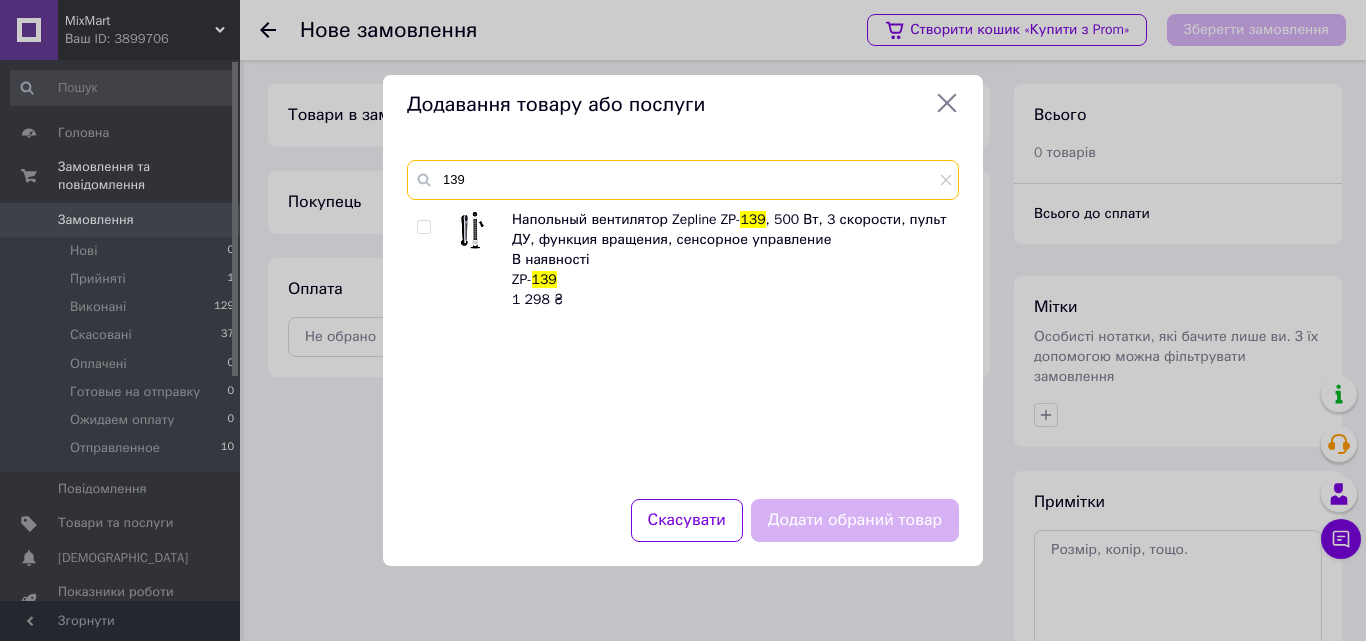 type on "139" 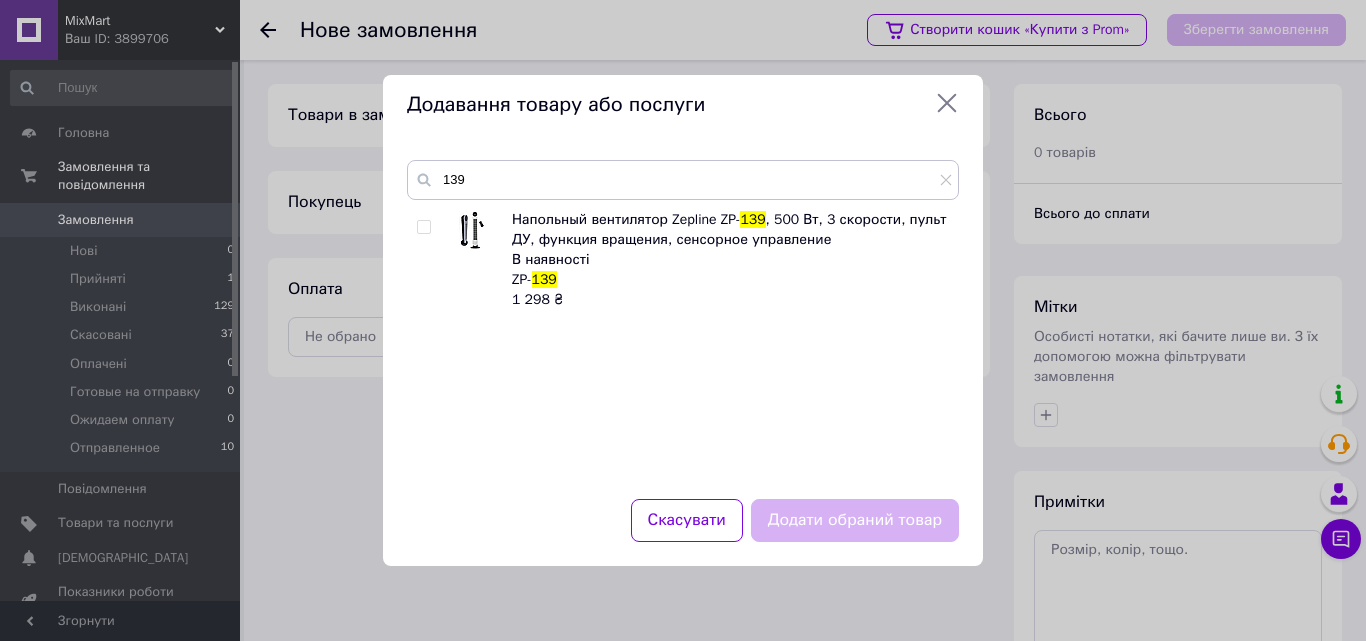 click at bounding box center (423, 227) 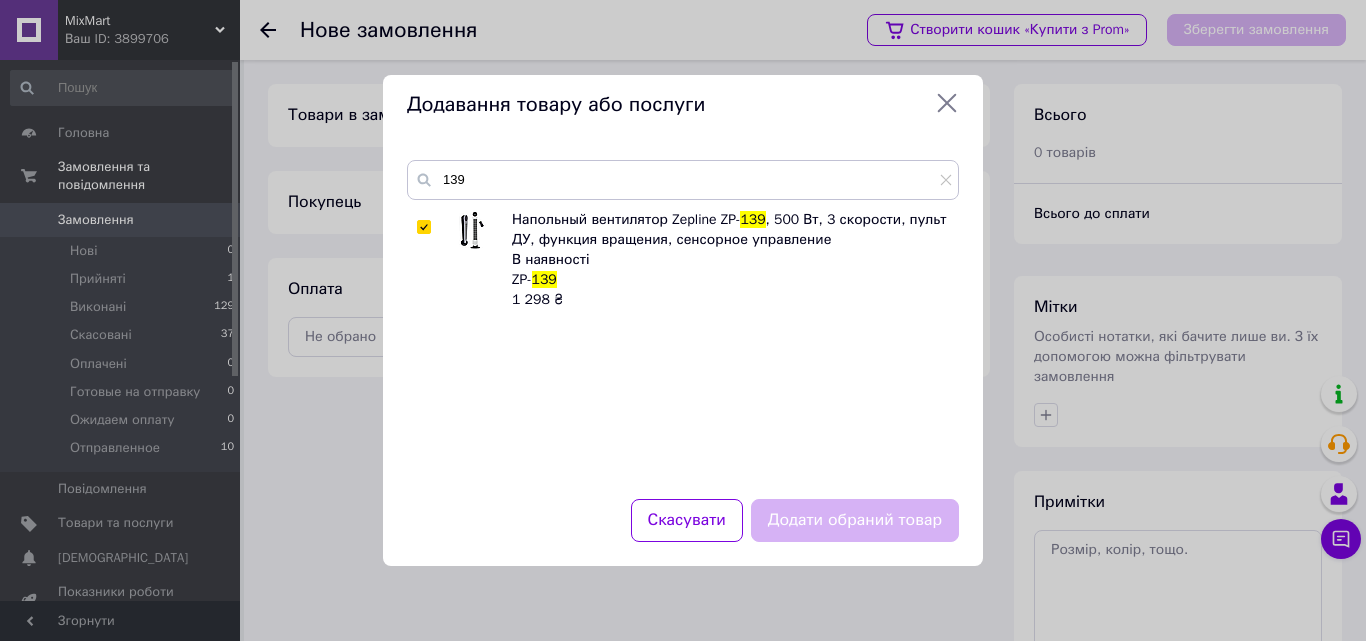 checkbox on "true" 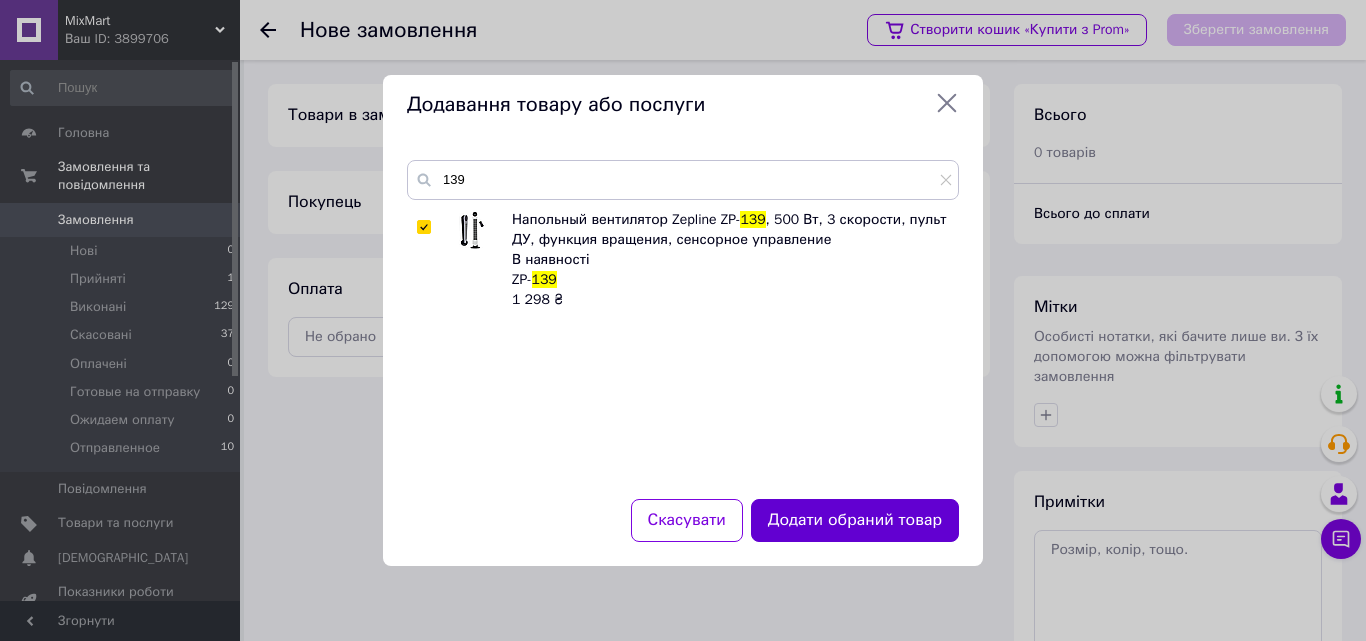 click on "Додати обраний товар" at bounding box center (855, 520) 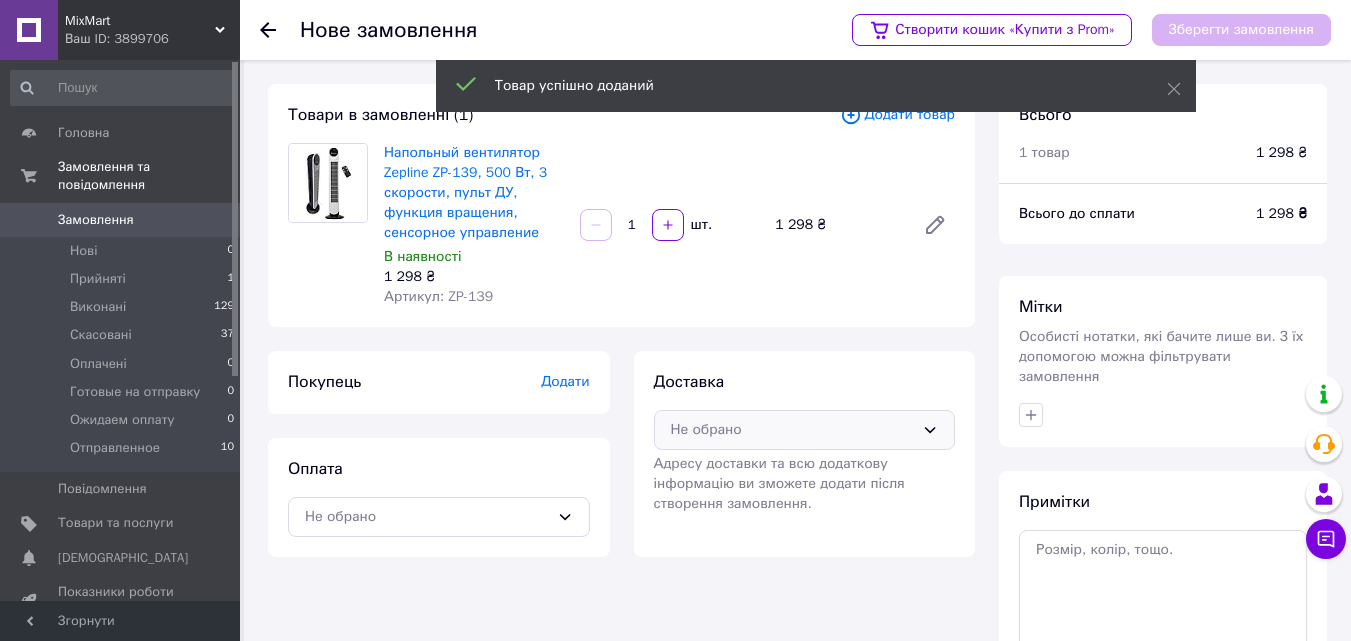 click on "Не обрано" at bounding box center (793, 430) 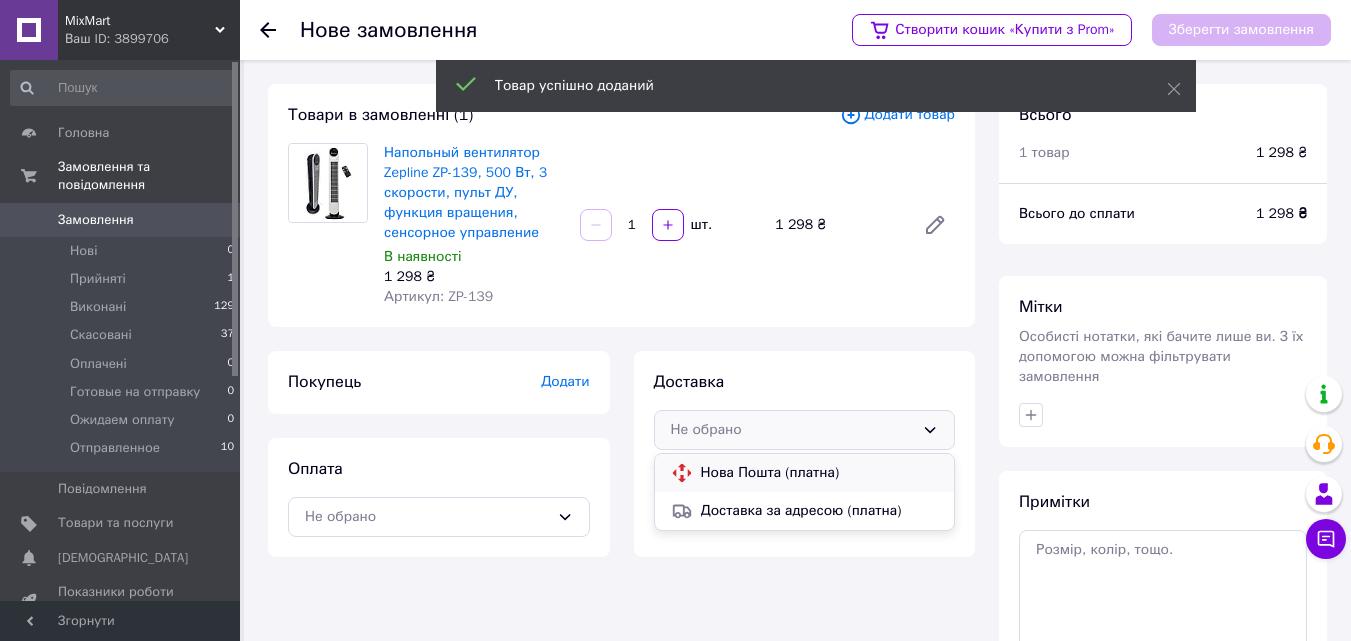 drag, startPoint x: 752, startPoint y: 468, endPoint x: 504, endPoint y: 502, distance: 250.3198 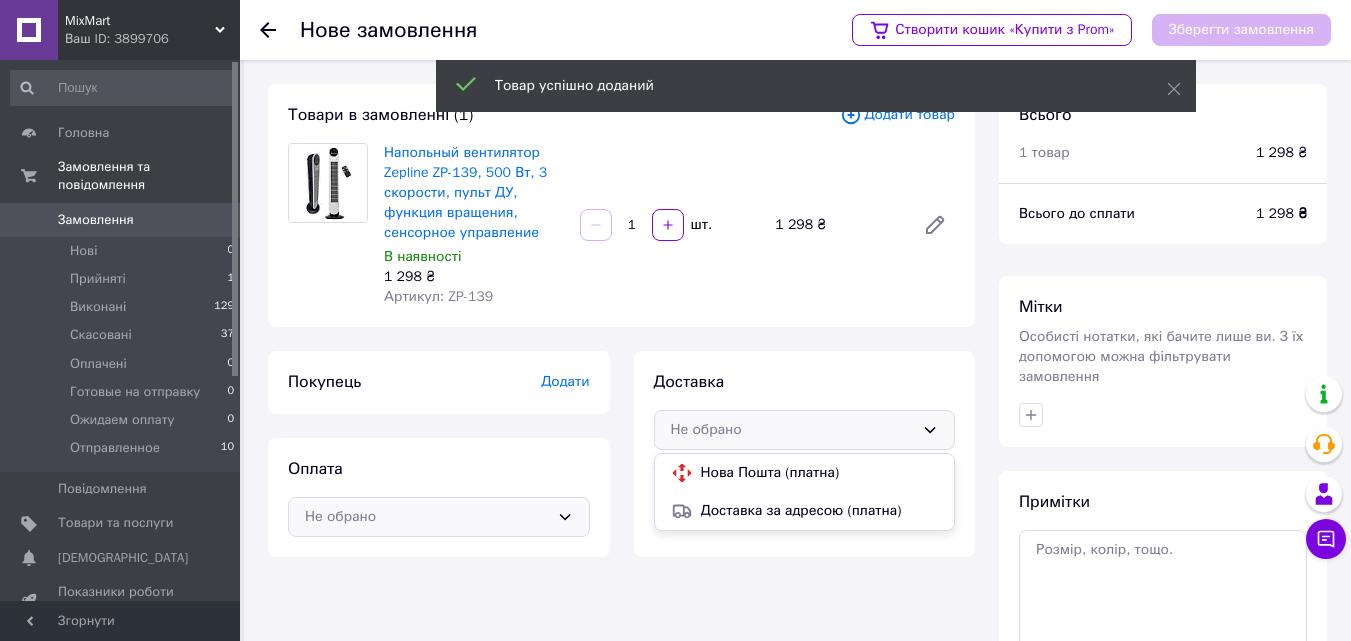 click on "Нова Пошта (платна)" at bounding box center [820, 473] 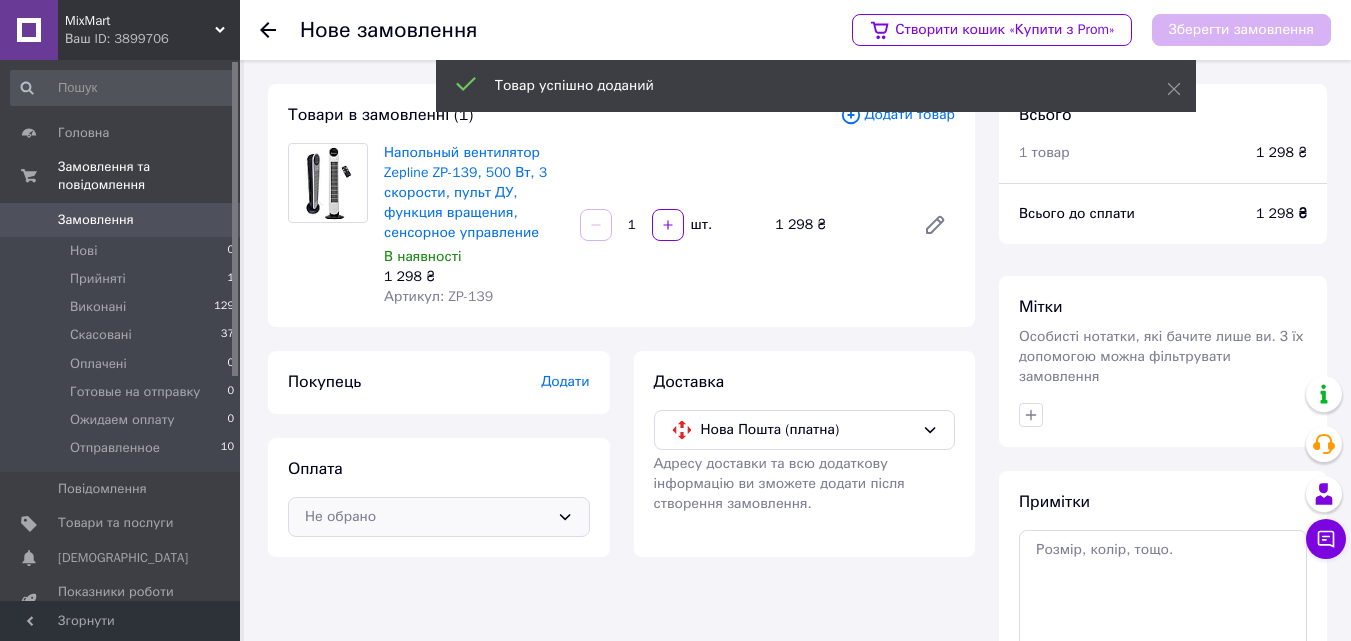 drag, startPoint x: 472, startPoint y: 514, endPoint x: 468, endPoint y: 530, distance: 16.492422 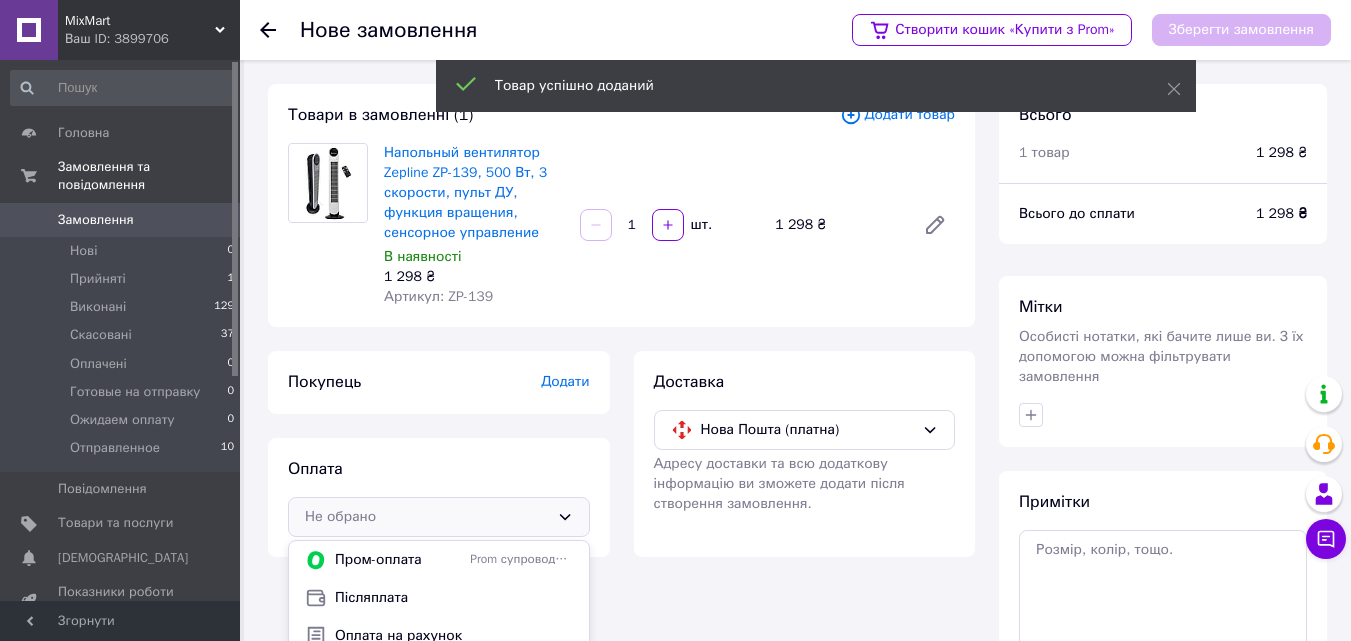 click on "Післяплата" at bounding box center (439, 598) 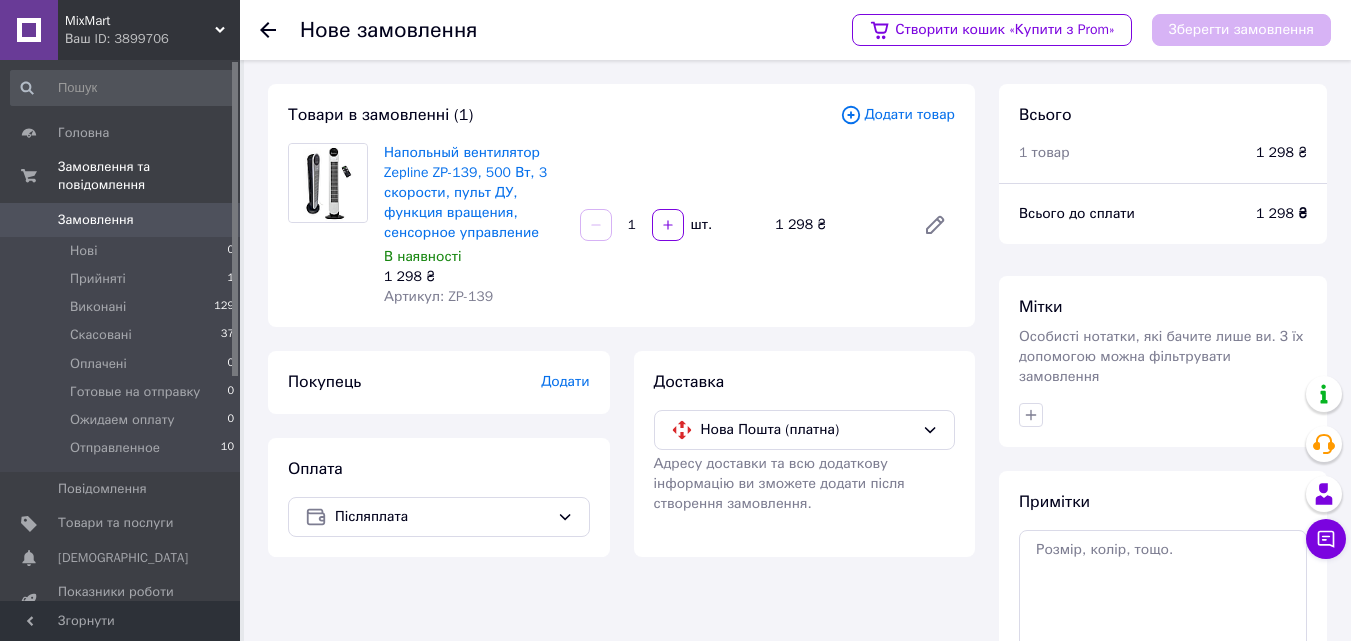 click on "Додати" at bounding box center (565, 381) 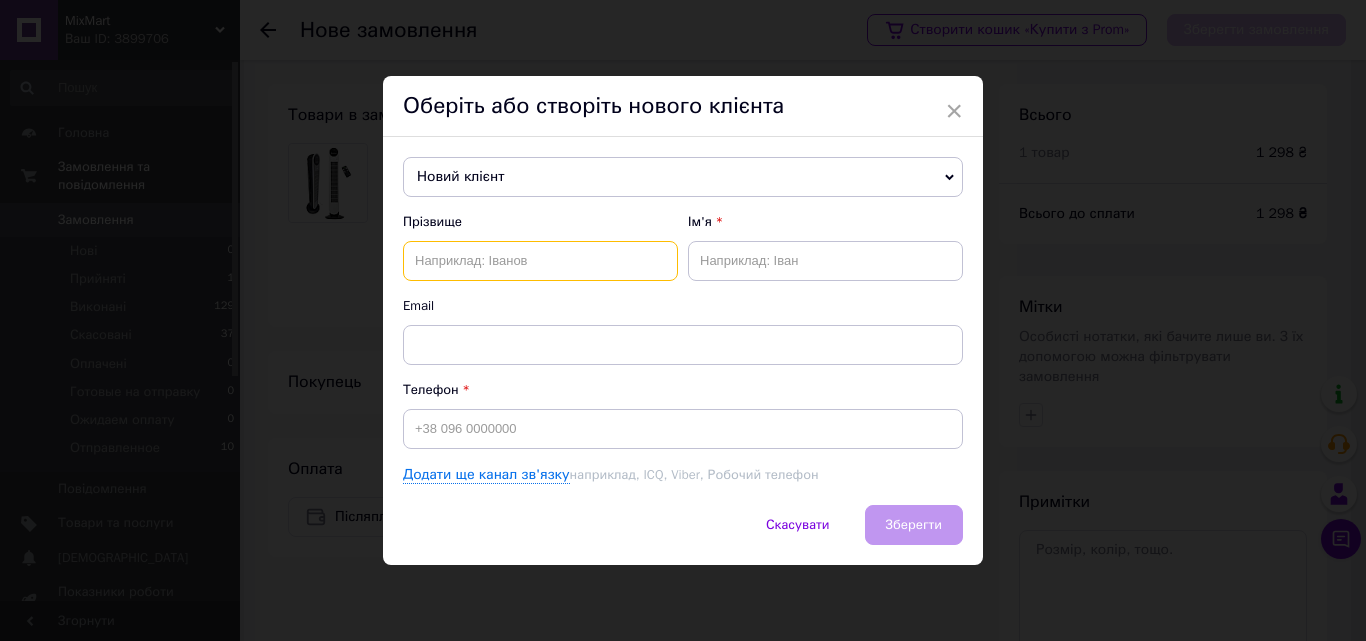 click at bounding box center (540, 261) 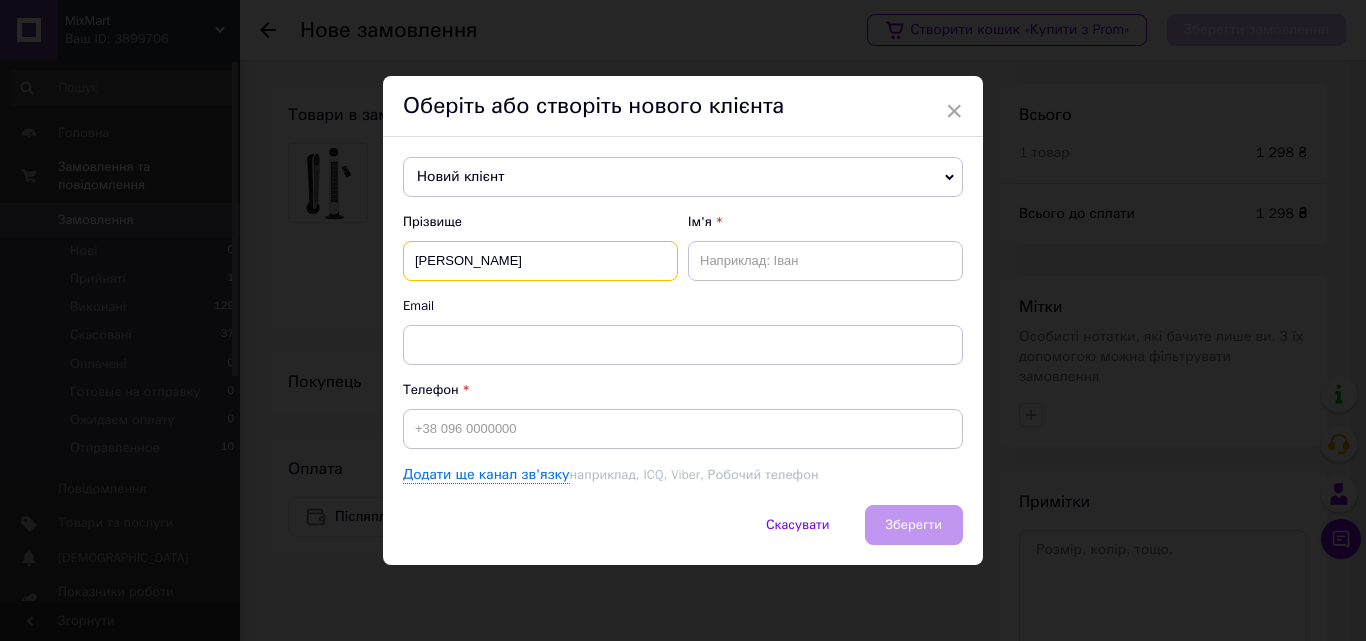 type on "[PERSON_NAME]" 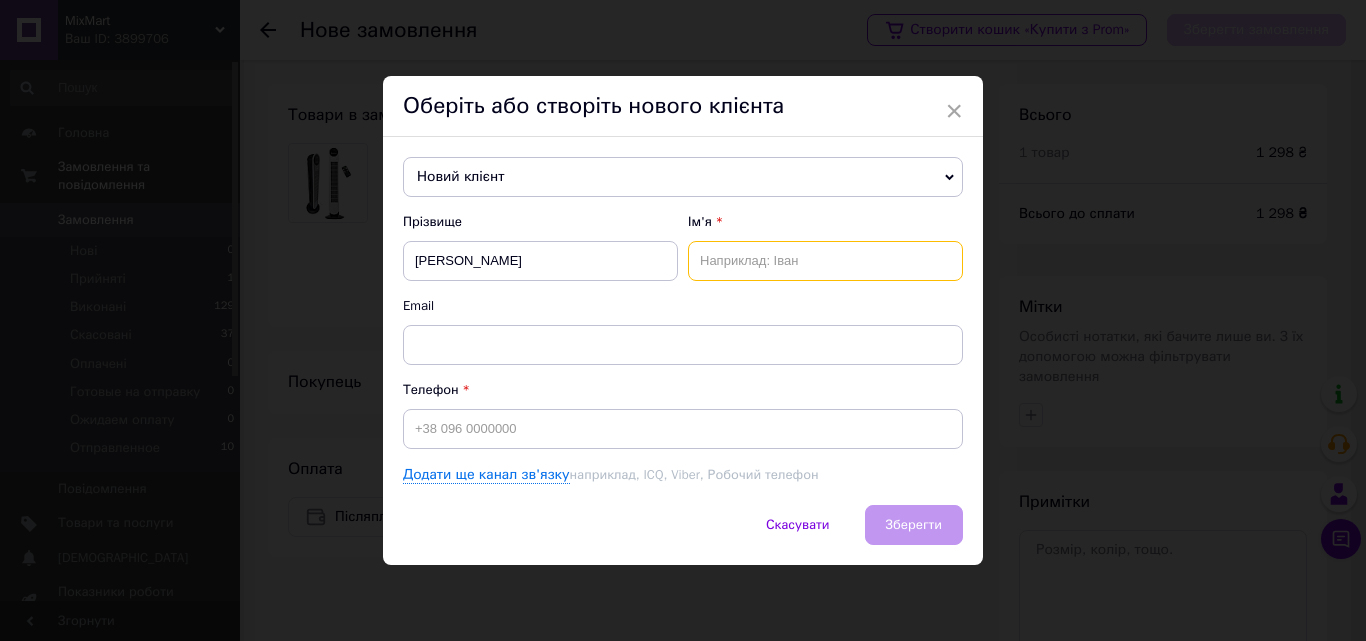 click at bounding box center [825, 261] 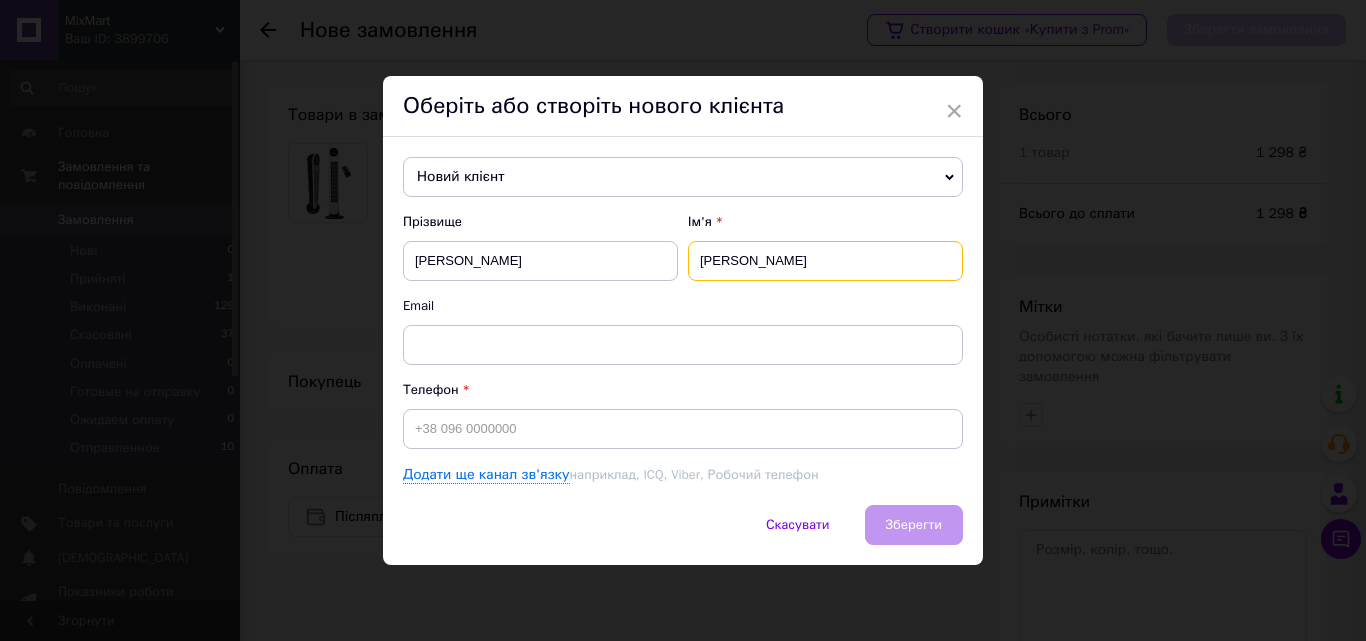 type on "[PERSON_NAME]" 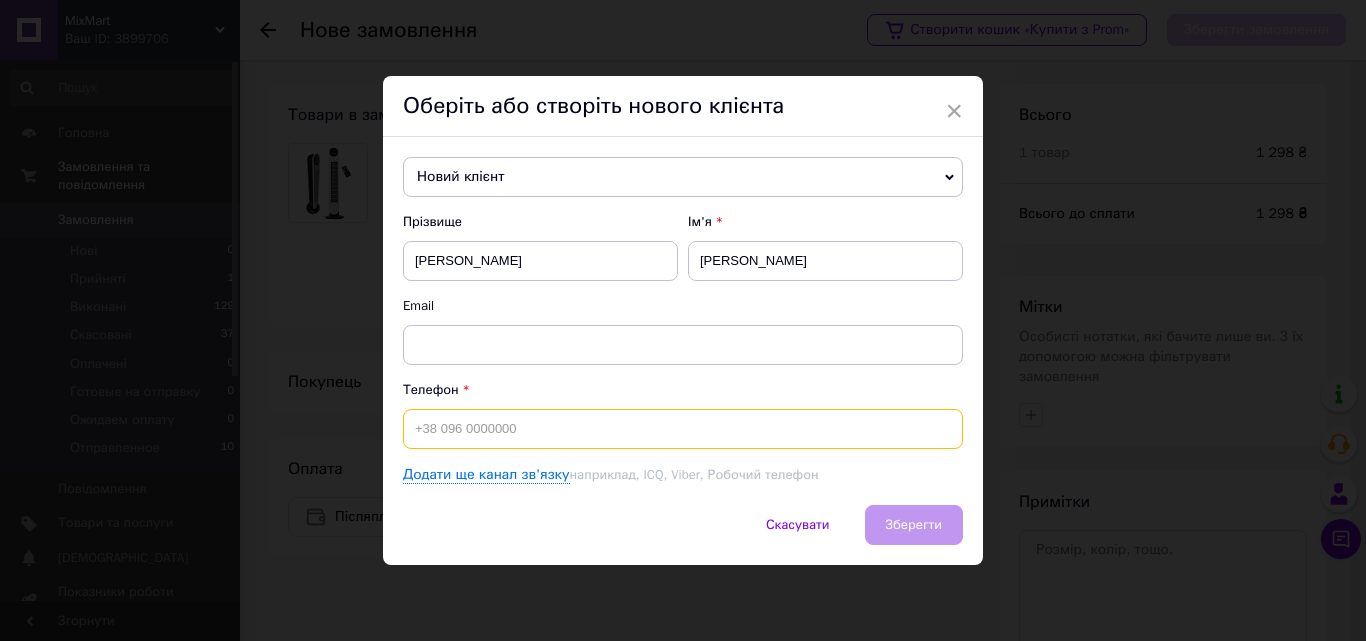 click at bounding box center (683, 429) 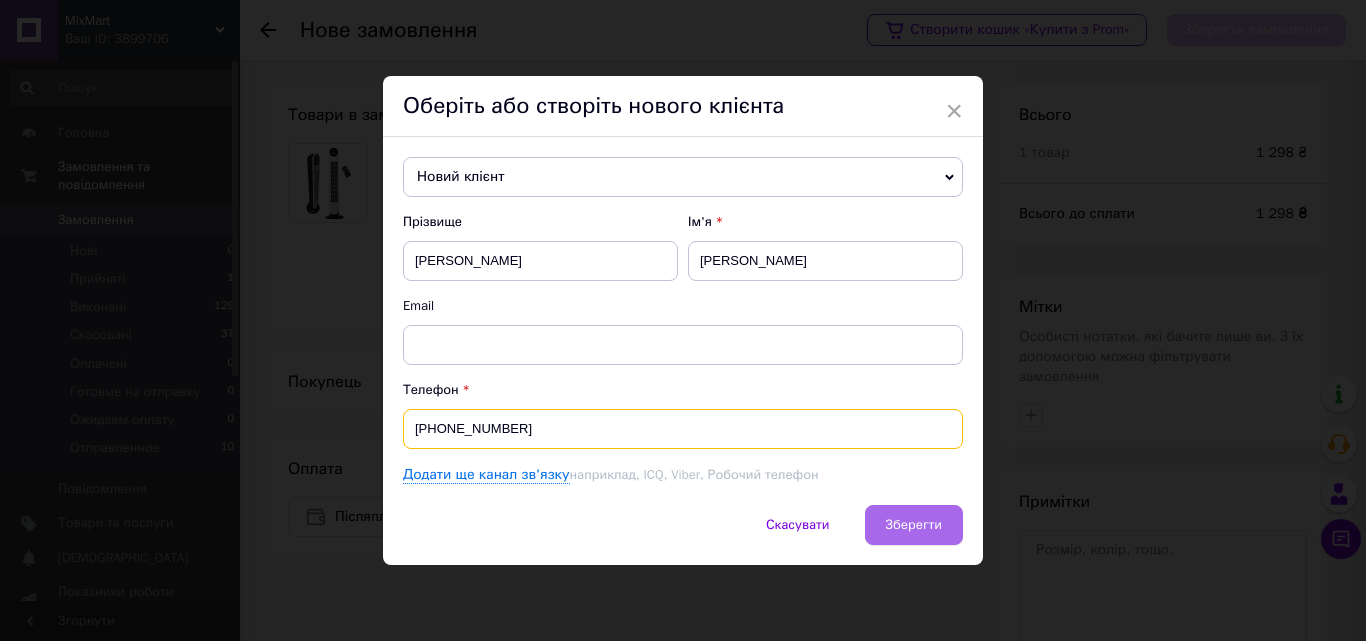 type on "[PHONE_NUMBER]" 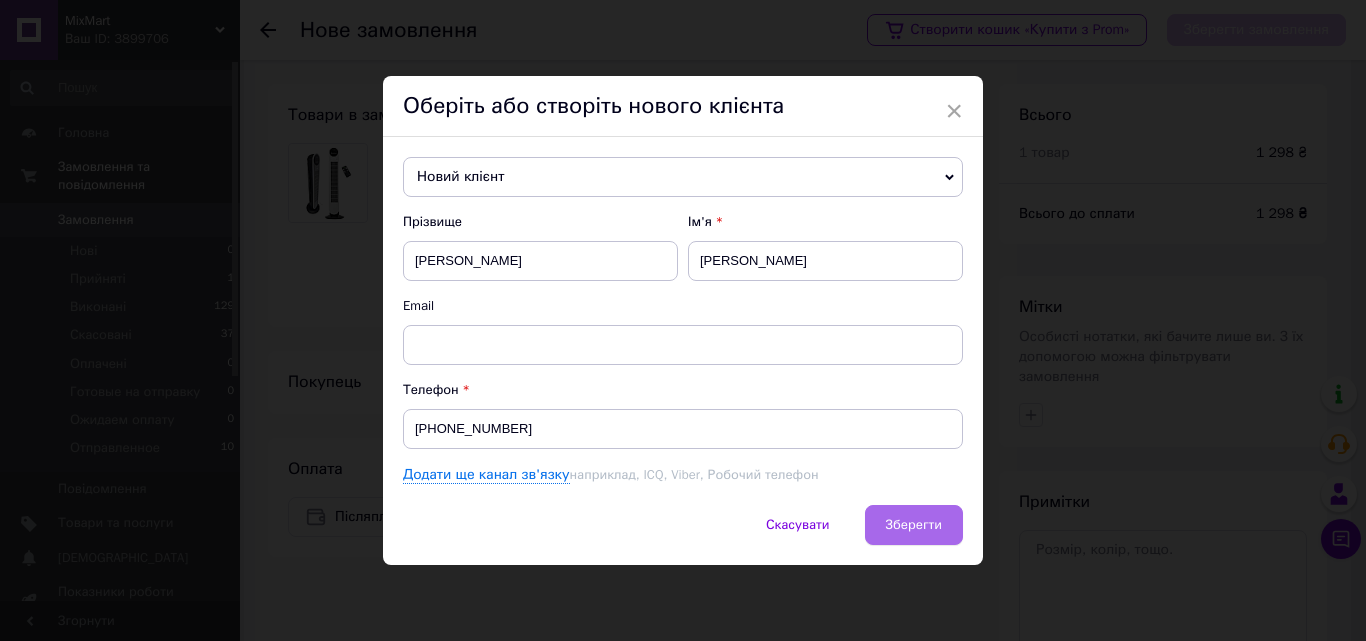 click on "Зберегти" at bounding box center (914, 525) 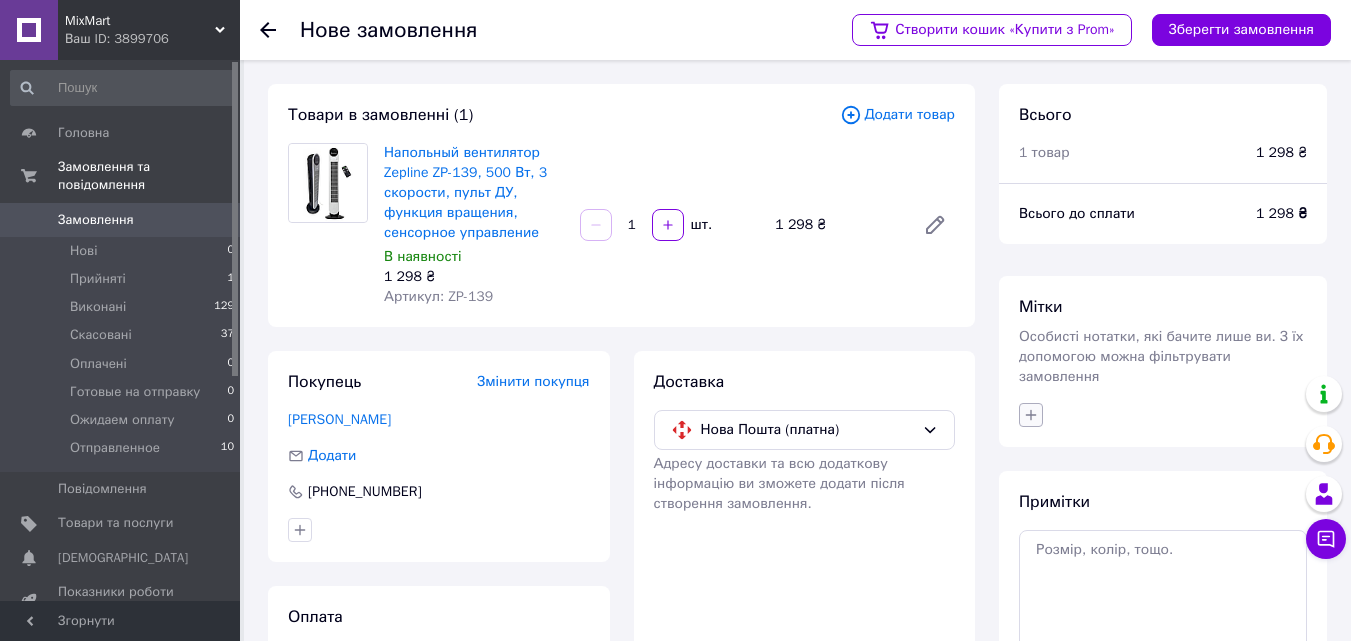 click at bounding box center [1031, 415] 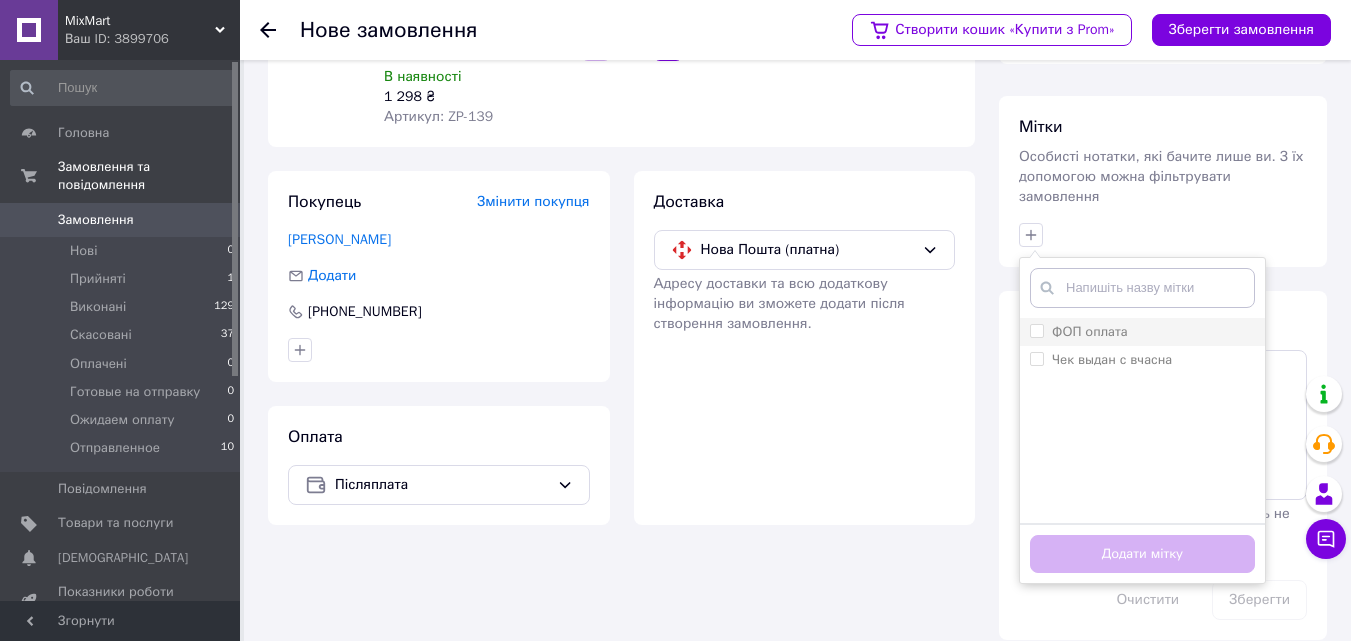 scroll, scrollTop: 183, scrollLeft: 0, axis: vertical 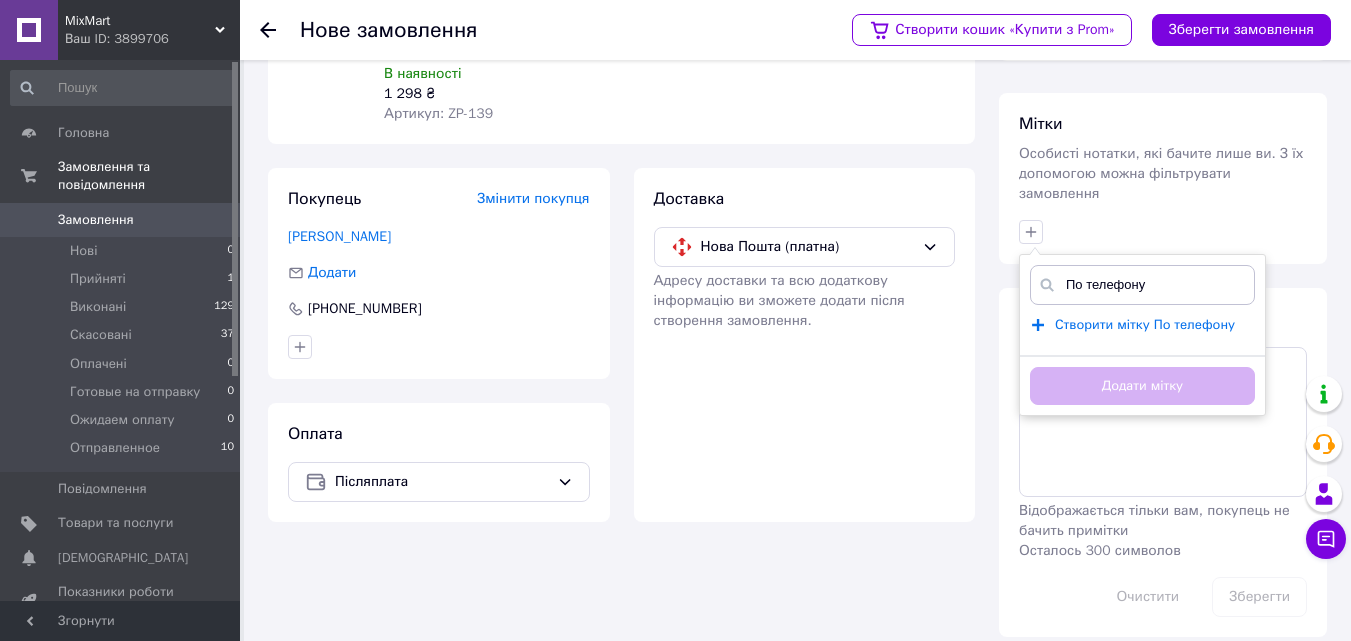type on "По телефону" 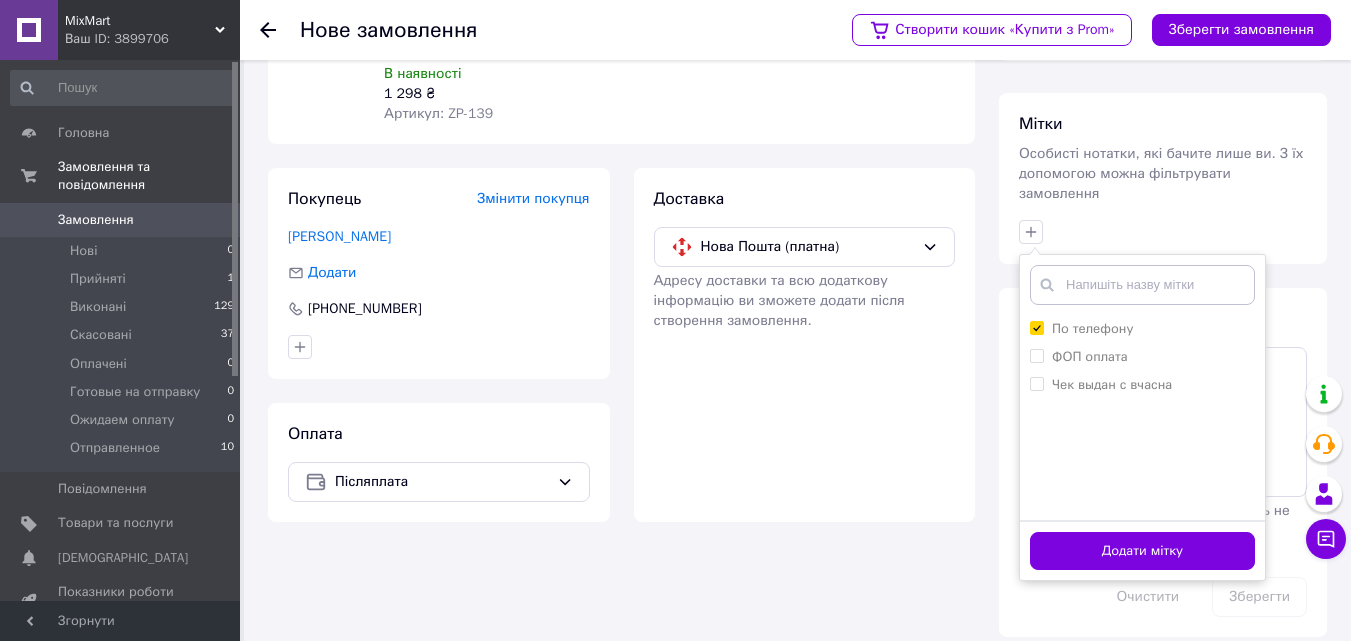 click on "Додати мітку" at bounding box center [1142, 551] 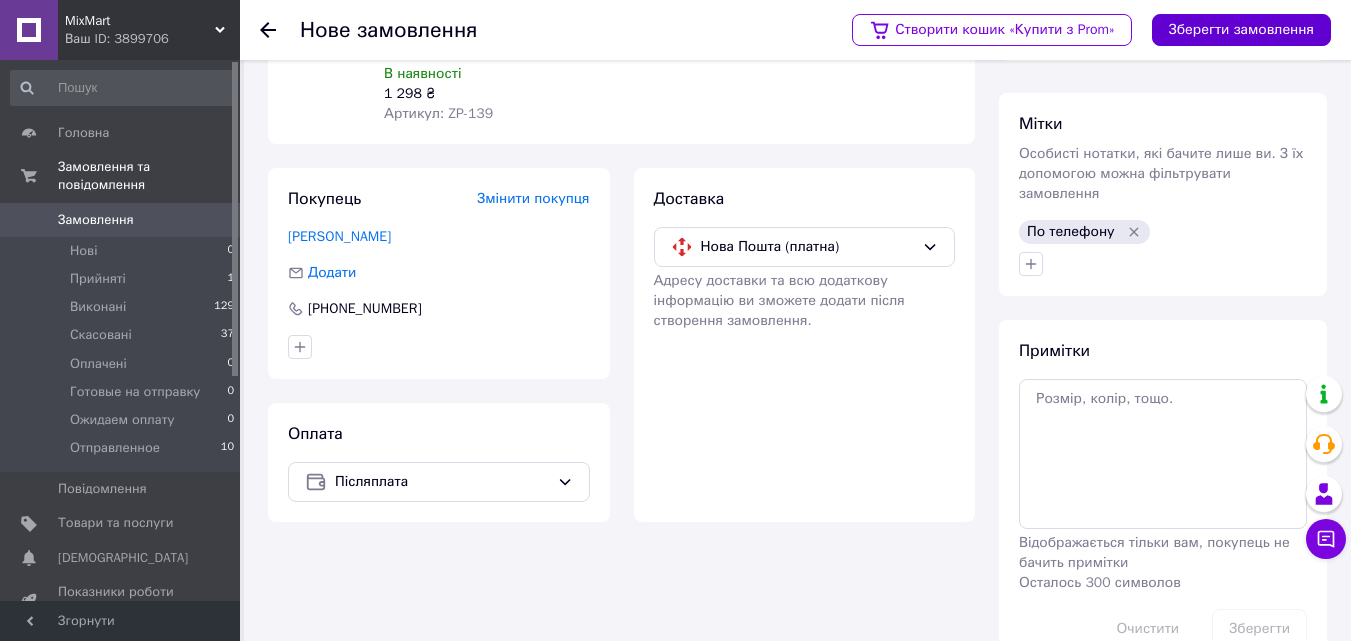 click on "Зберегти замовлення" at bounding box center [1241, 30] 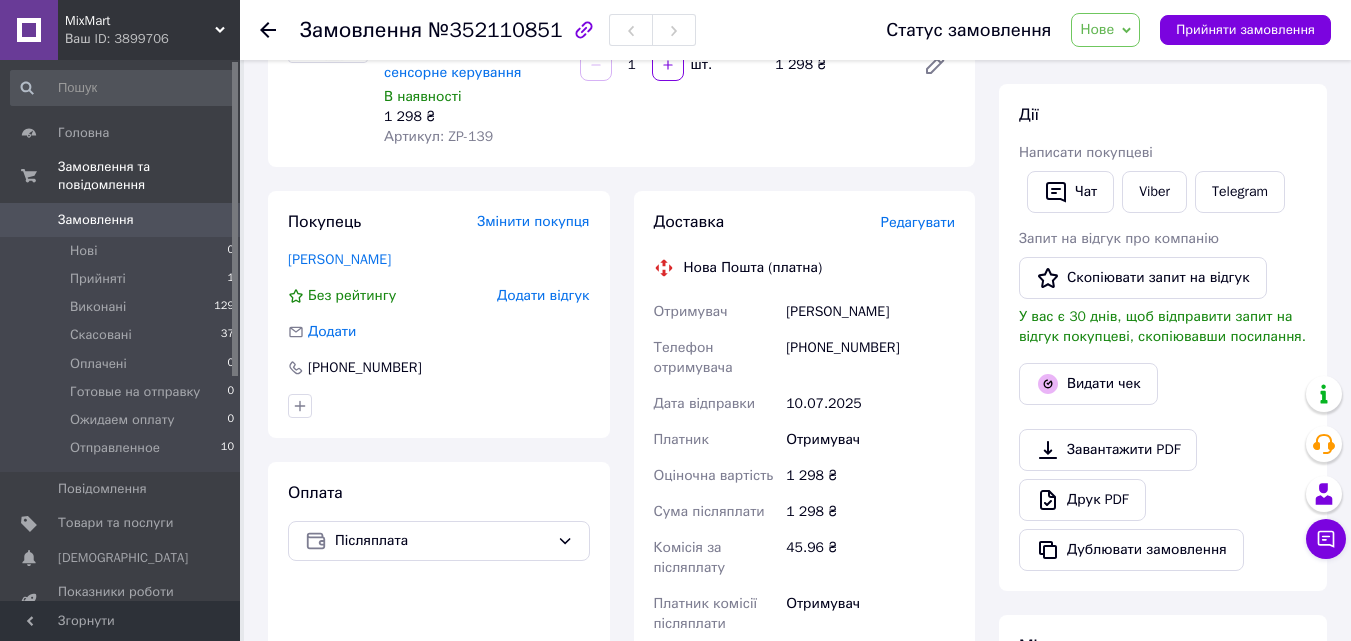 click on "Доставка Редагувати Нова Пошта (платна) Отримувач [PERSON_NAME] Телефон отримувача [PHONE_NUMBER] Дата відправки [DATE] Платник Отримувач Оціночна вартість 1 298 ₴ Сума післяплати 1 298 ₴ Комісія за післяплату 45.96 ₴ Платник комісії післяплати Отримувач Передати номер або Згенерувати ЕН" at bounding box center (805, 523) 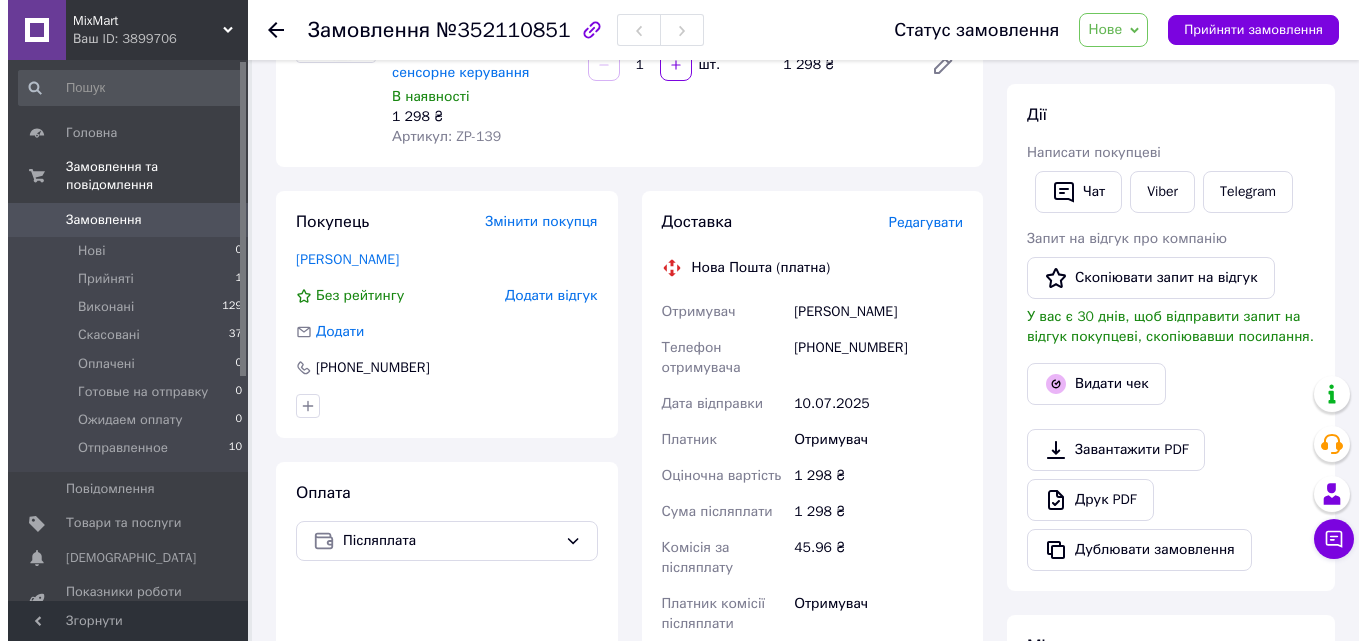 scroll, scrollTop: 283, scrollLeft: 0, axis: vertical 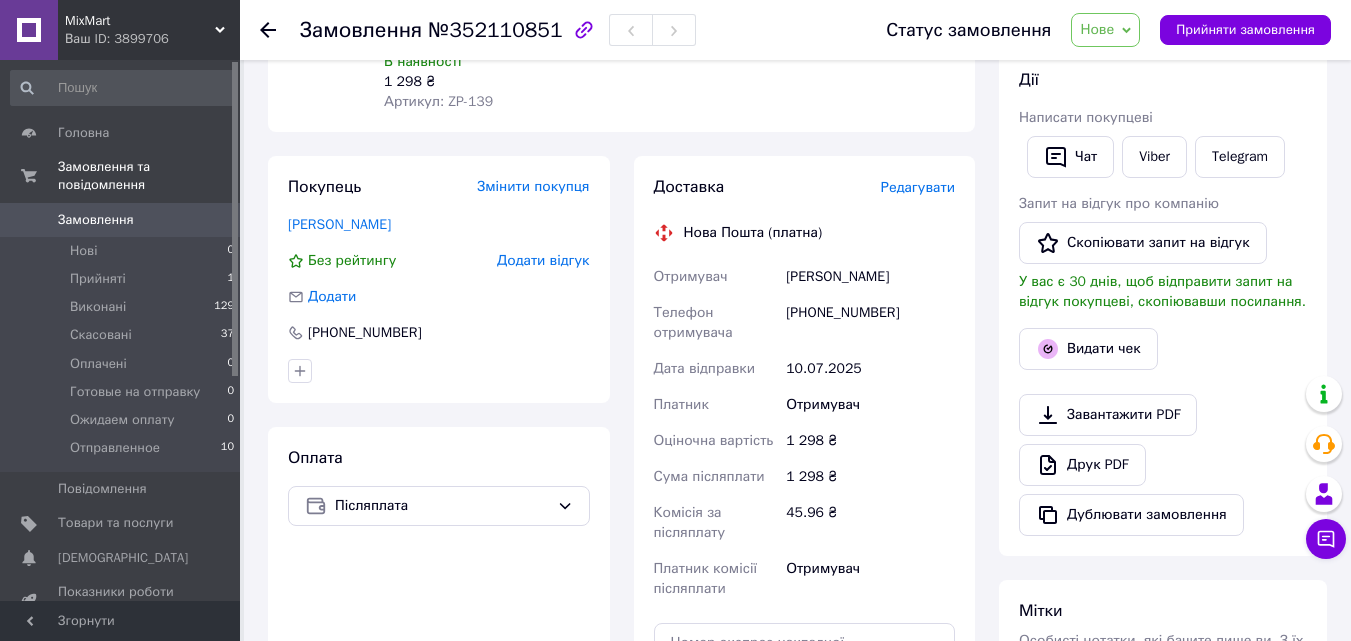 click on "Редагувати" at bounding box center (918, 187) 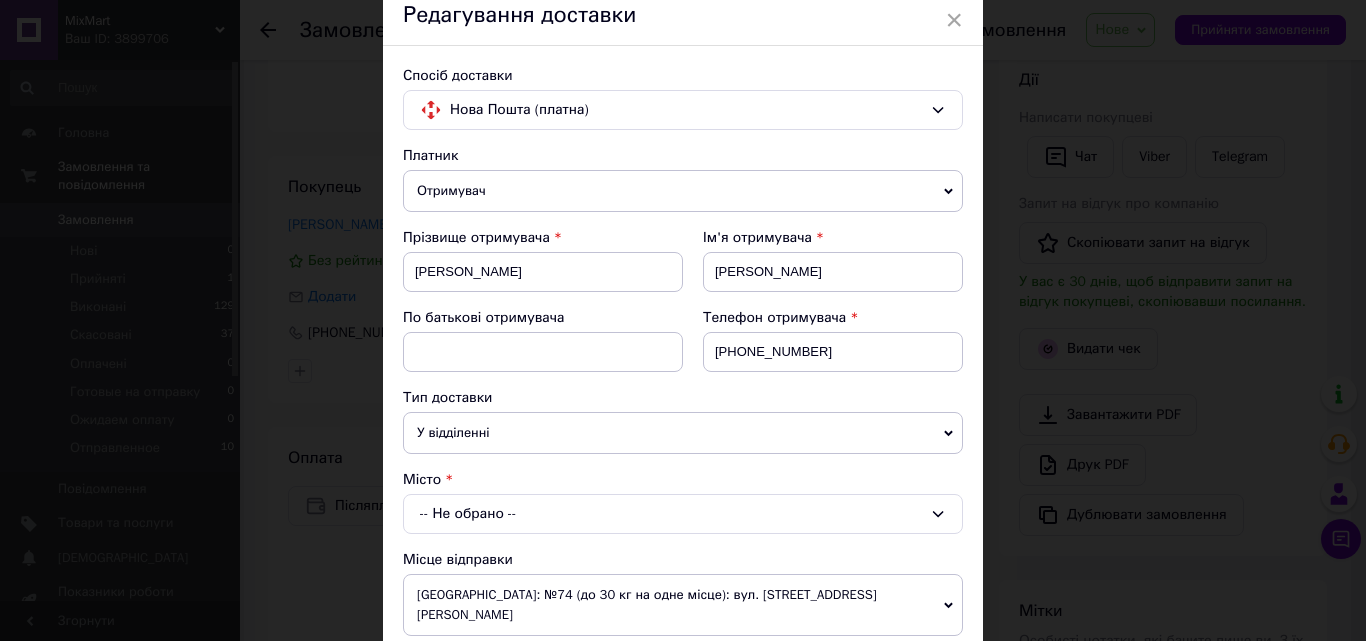 scroll, scrollTop: 200, scrollLeft: 0, axis: vertical 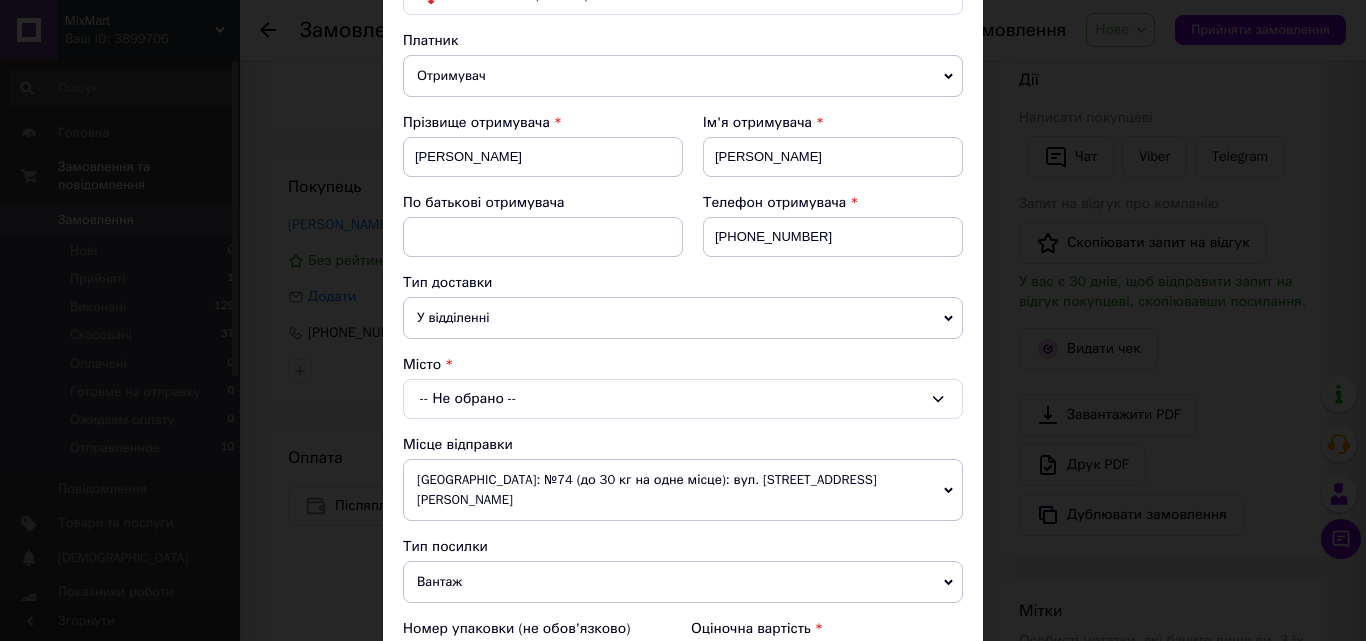 click on "-- Не обрано --" at bounding box center [683, 399] 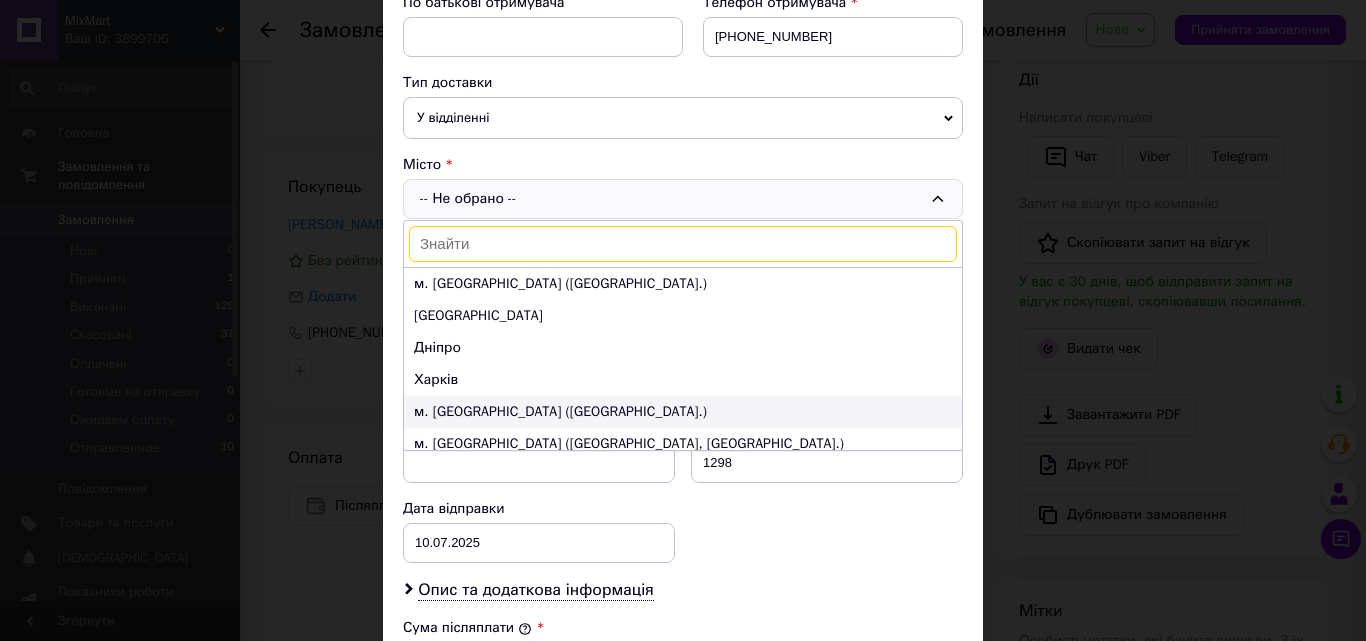 scroll, scrollTop: 300, scrollLeft: 0, axis: vertical 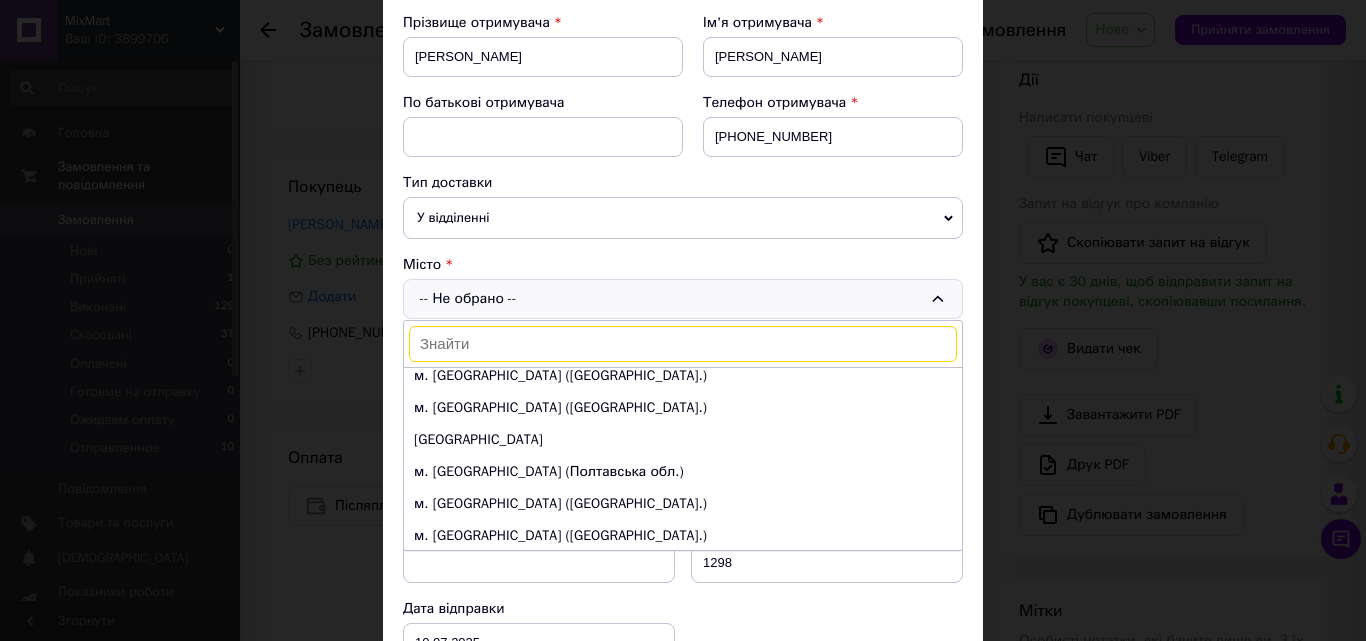 click on "-- Не обрано -- м. [GEOGRAPHIC_DATA] ([GEOGRAPHIC_DATA].) Одеса Дніпро [GEOGRAPHIC_DATA] м. [GEOGRAPHIC_DATA] ([GEOGRAPHIC_DATA].) м. [GEOGRAPHIC_DATA] ([GEOGRAPHIC_DATA], [GEOGRAPHIC_DATA].) м. [GEOGRAPHIC_DATA] ([GEOGRAPHIC_DATA].) м. [GEOGRAPHIC_DATA] ([GEOGRAPHIC_DATA].) [GEOGRAPHIC_DATA] м. [GEOGRAPHIC_DATA] (Полтавська обл.) м. [GEOGRAPHIC_DATA] (Хмельницька обл.) м. [GEOGRAPHIC_DATA] ([GEOGRAPHIC_DATA].) м. [GEOGRAPHIC_DATA] ([GEOGRAPHIC_DATA].) Суми [PERSON_NAME][GEOGRAPHIC_DATA] м. [GEOGRAPHIC_DATA] ([GEOGRAPHIC_DATA].) Чернігів [PERSON_NAME] [GEOGRAPHIC_DATA]" at bounding box center (683, 299) 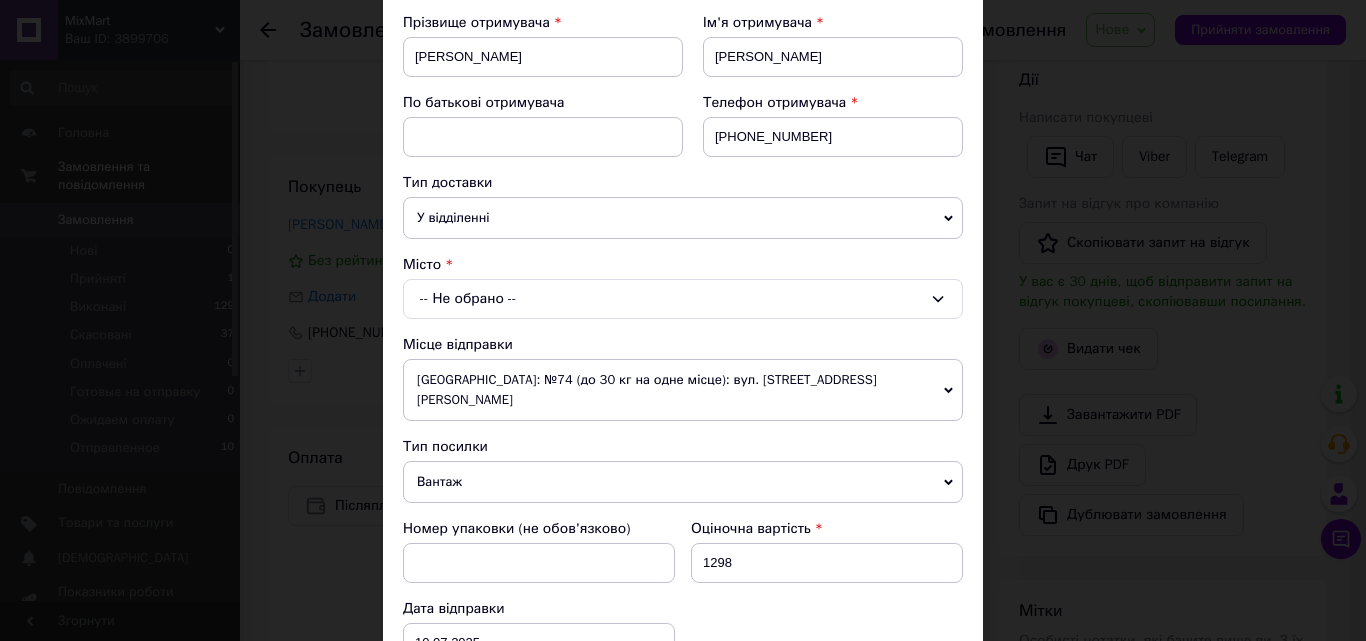 click on "-- Не обрано --" at bounding box center (683, 299) 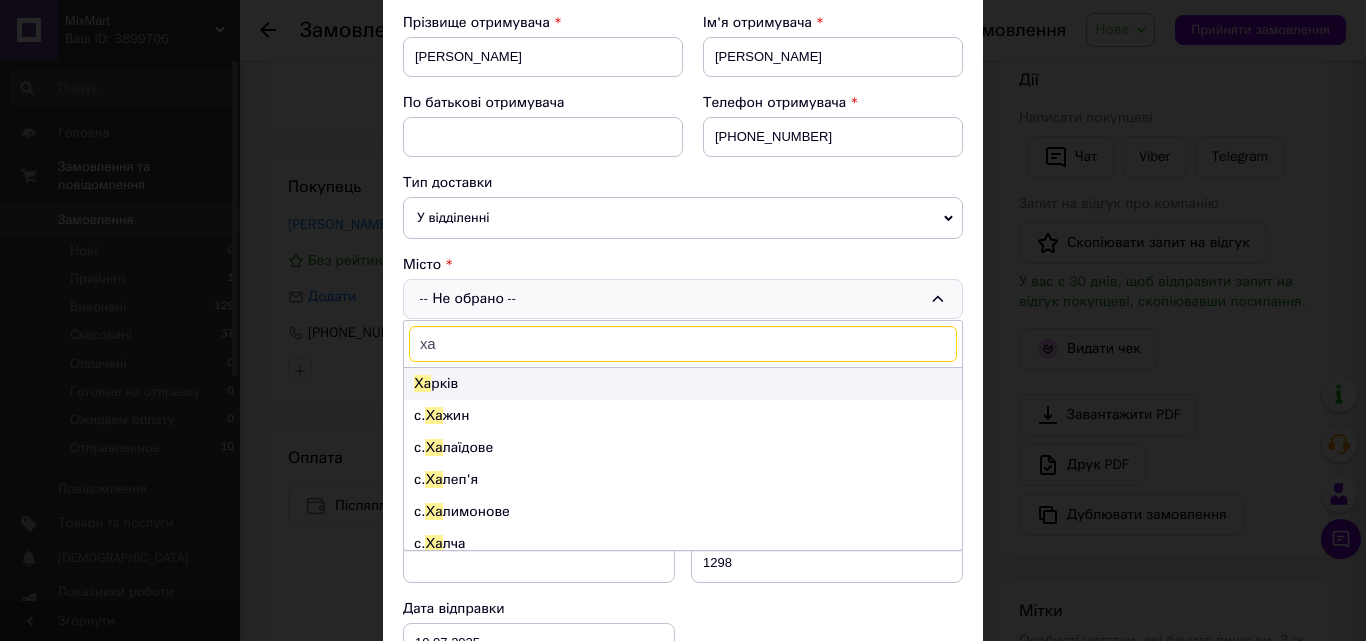 type on "ха" 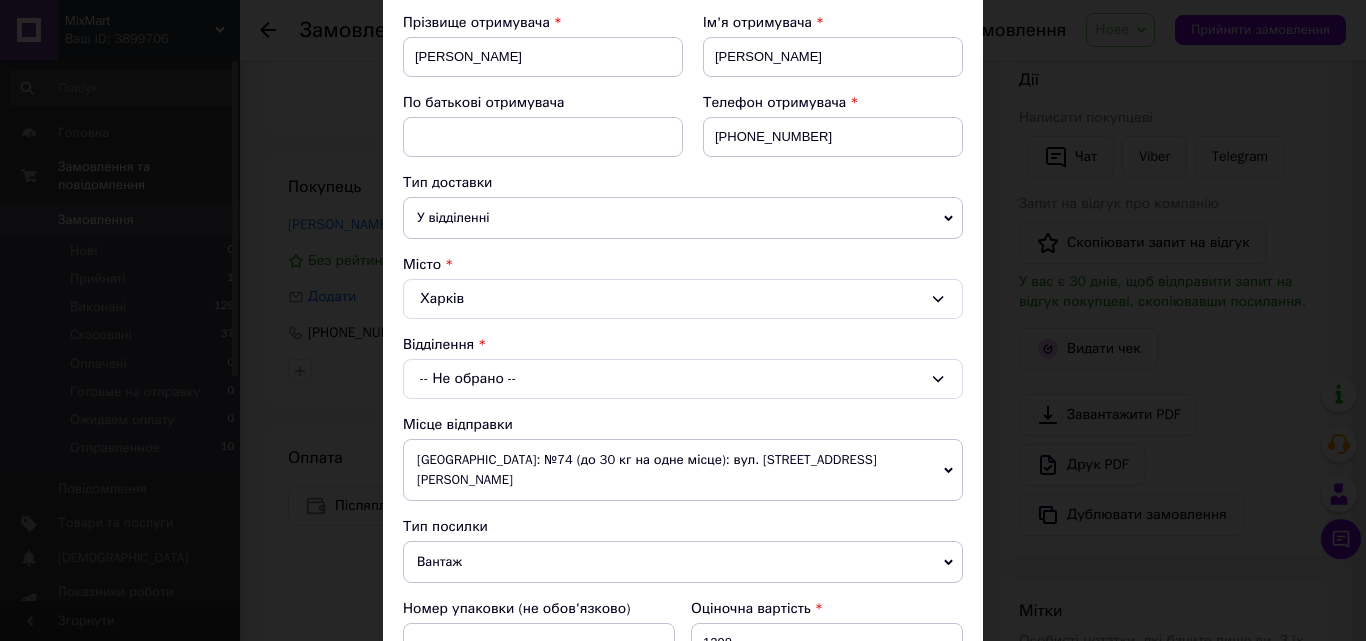 click on "-- Не обрано --" at bounding box center (683, 379) 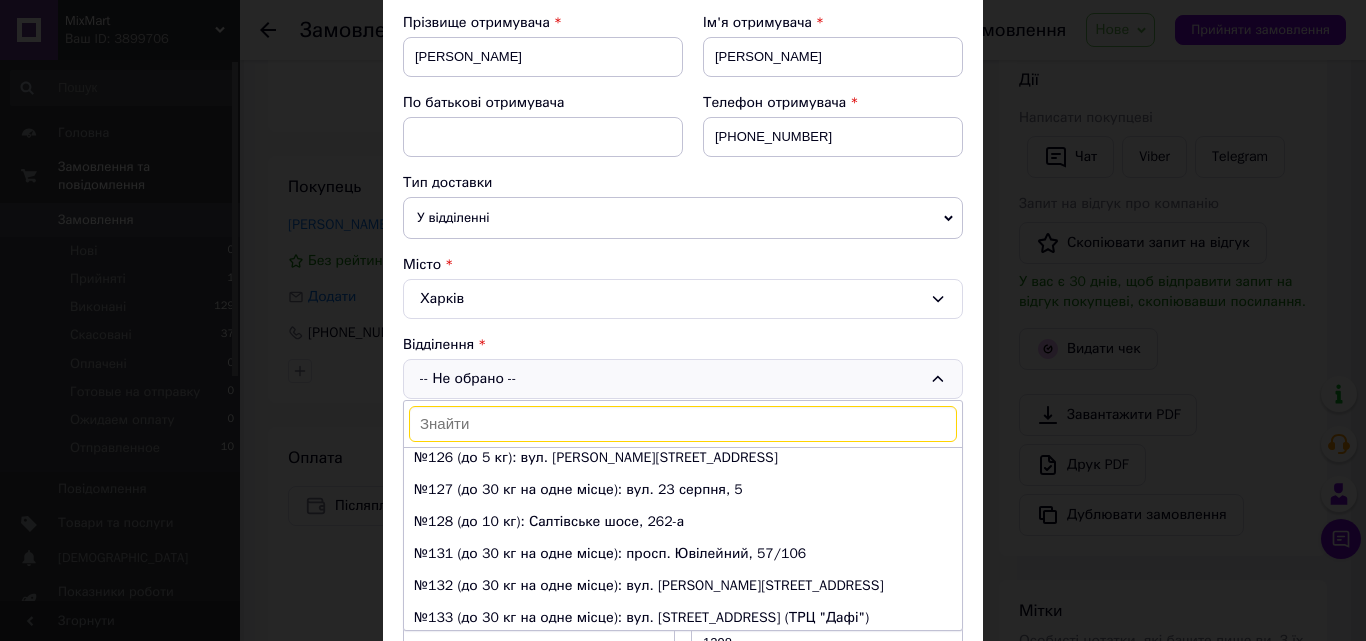 scroll, scrollTop: 3700, scrollLeft: 0, axis: vertical 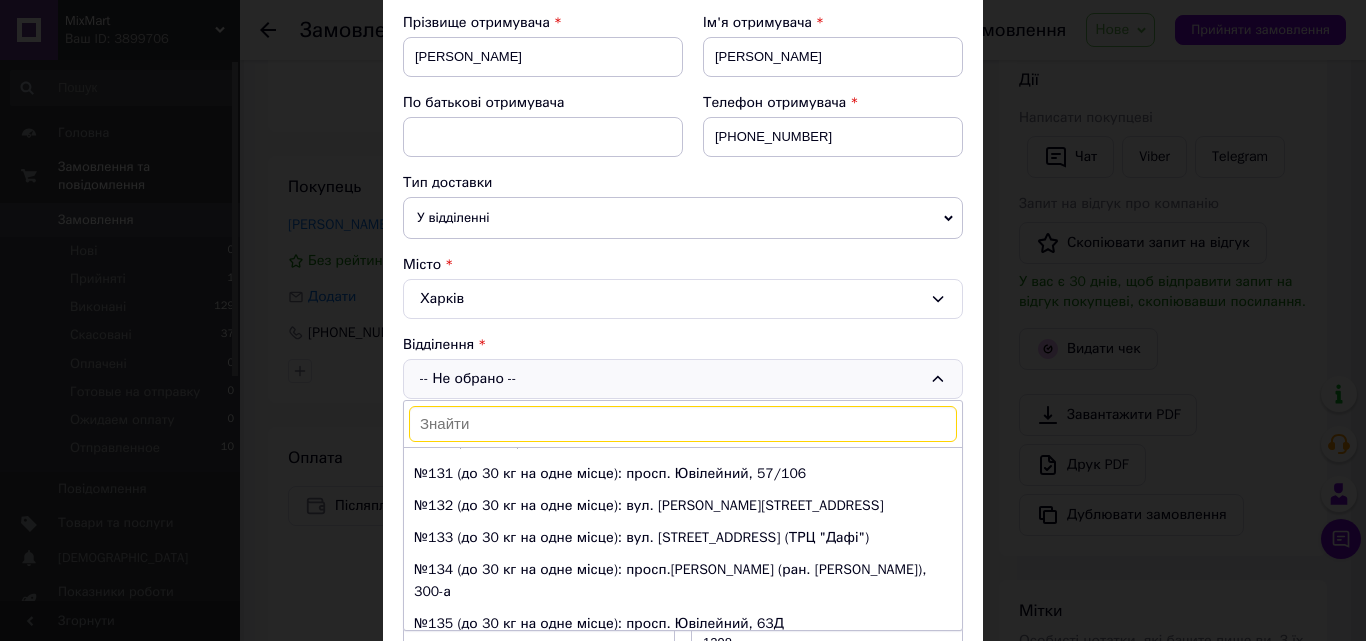 click on "№145 (до 30 кг на одне місце): просп. [PERSON_NAME] (ран. [PERSON_NAME]), 199" at bounding box center [683, 891] 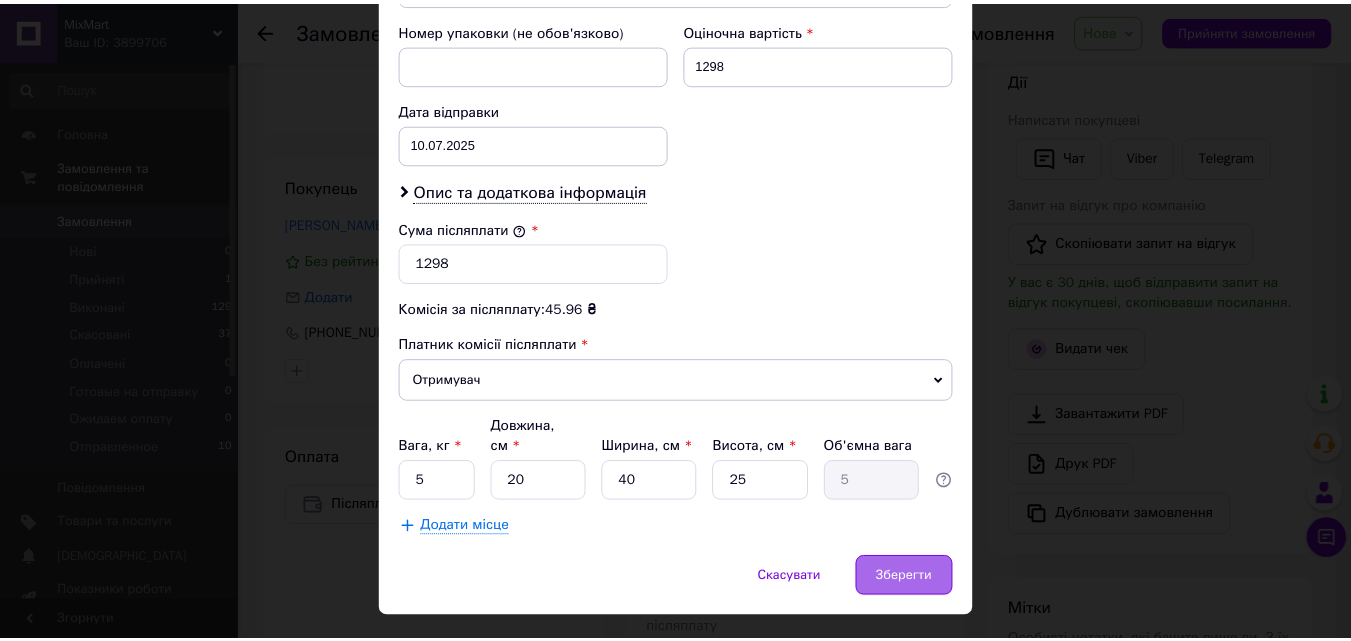 scroll, scrollTop: 907, scrollLeft: 0, axis: vertical 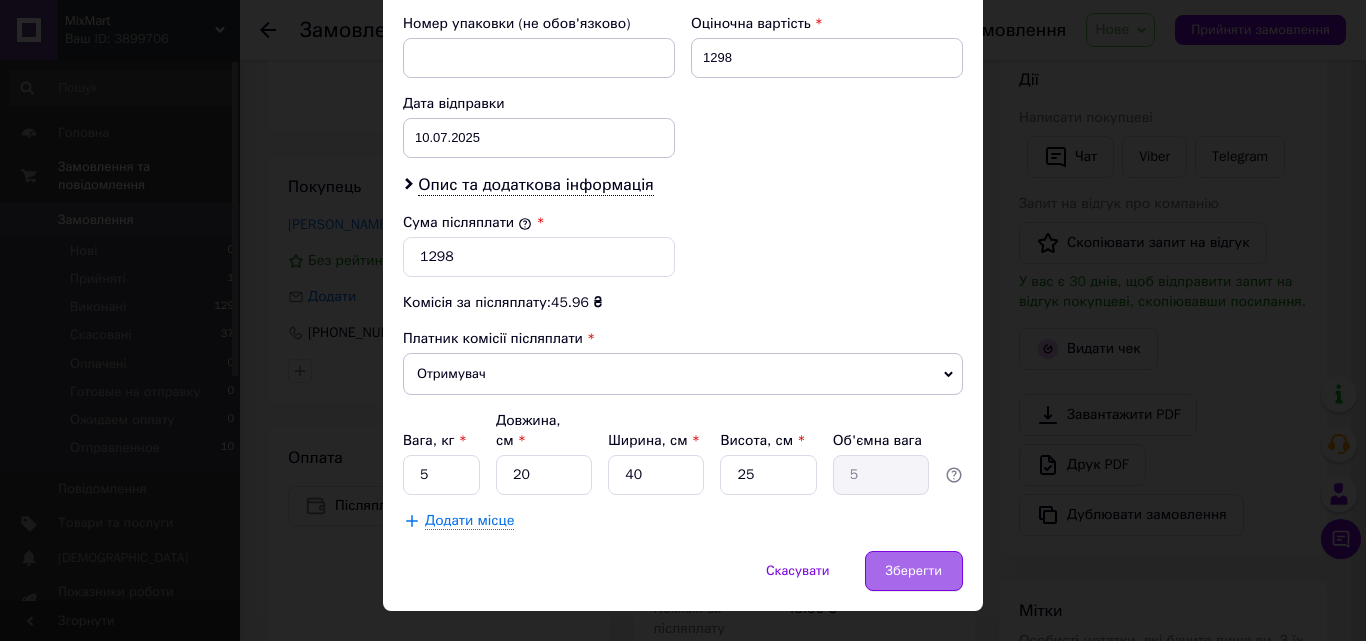 click on "Зберегти" at bounding box center (914, 571) 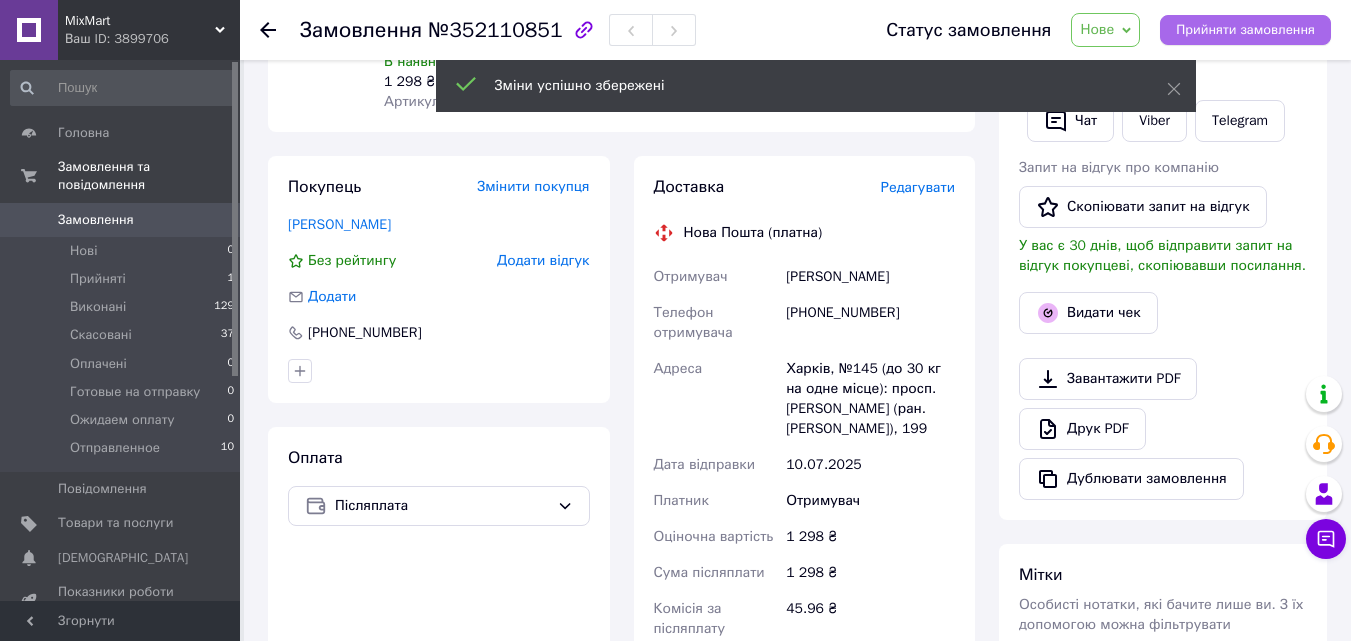 click on "Прийняти замовлення" at bounding box center (1245, 30) 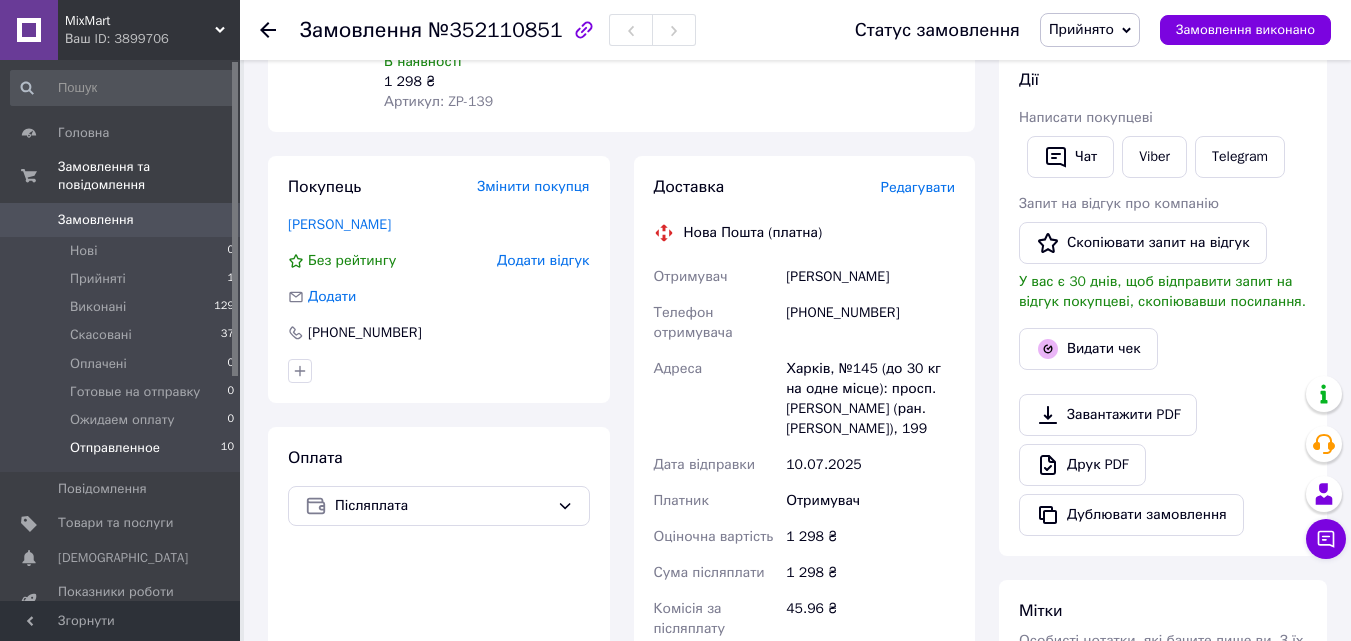 click on "Отправленное 10" at bounding box center [123, 453] 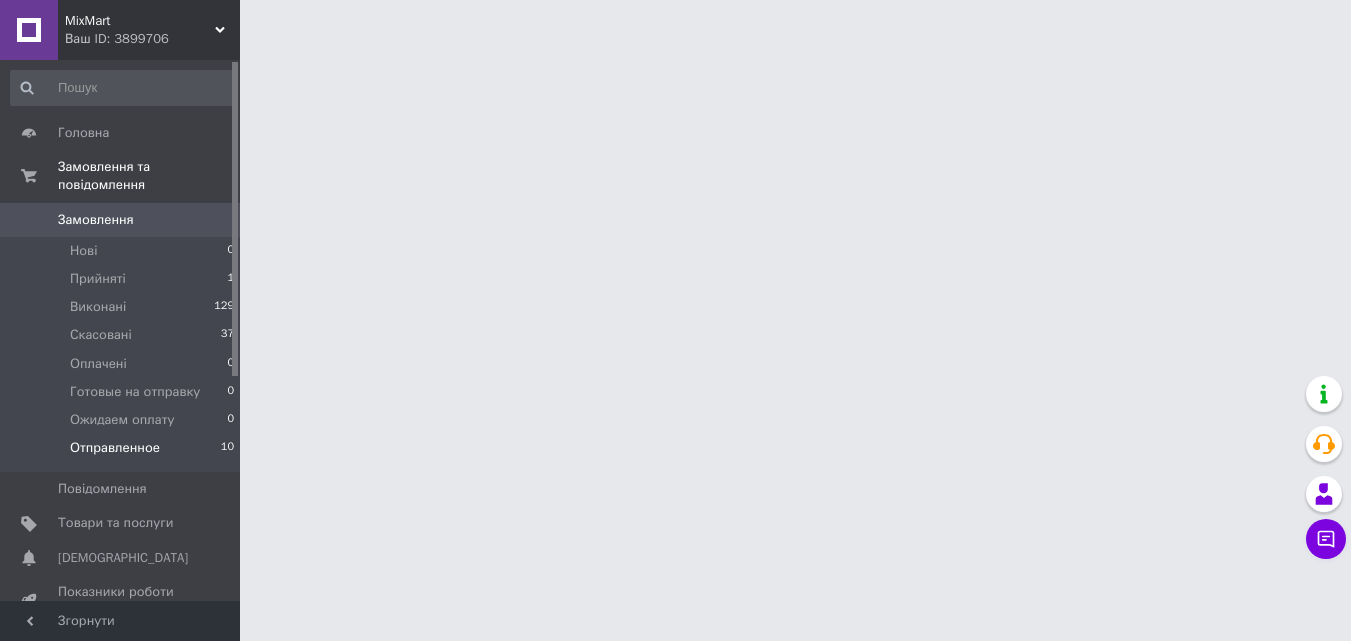 scroll, scrollTop: 0, scrollLeft: 0, axis: both 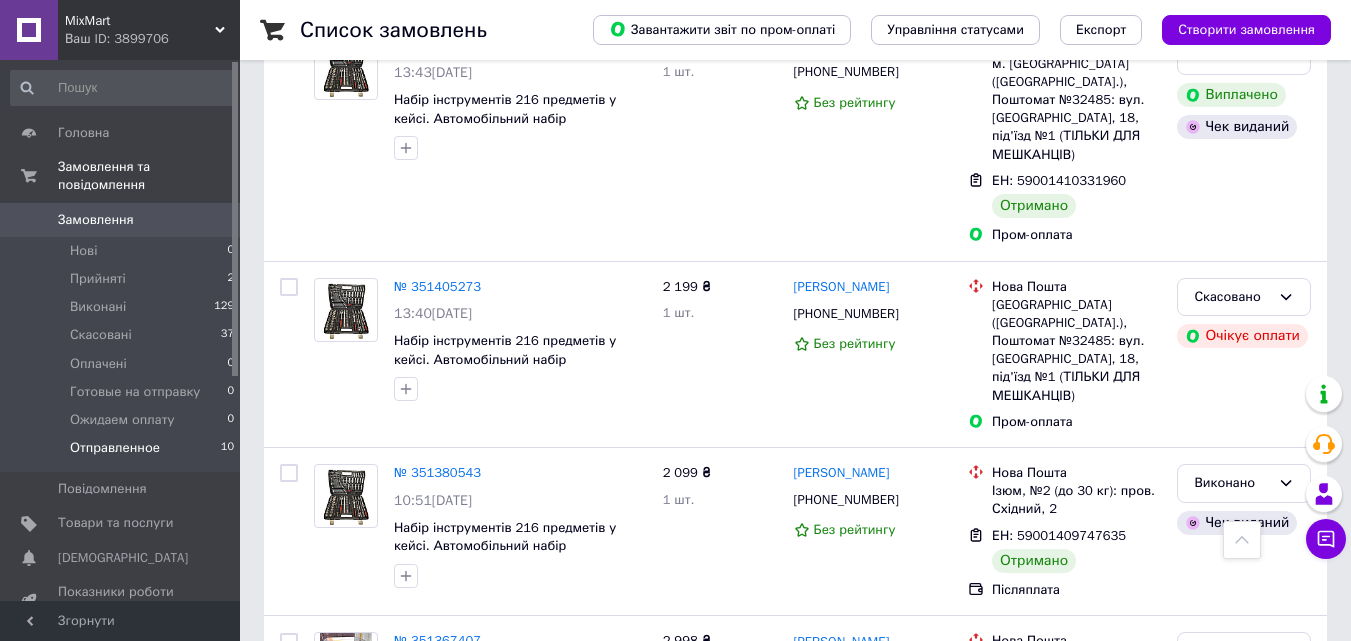 click on "Отправленное 10" at bounding box center (123, 453) 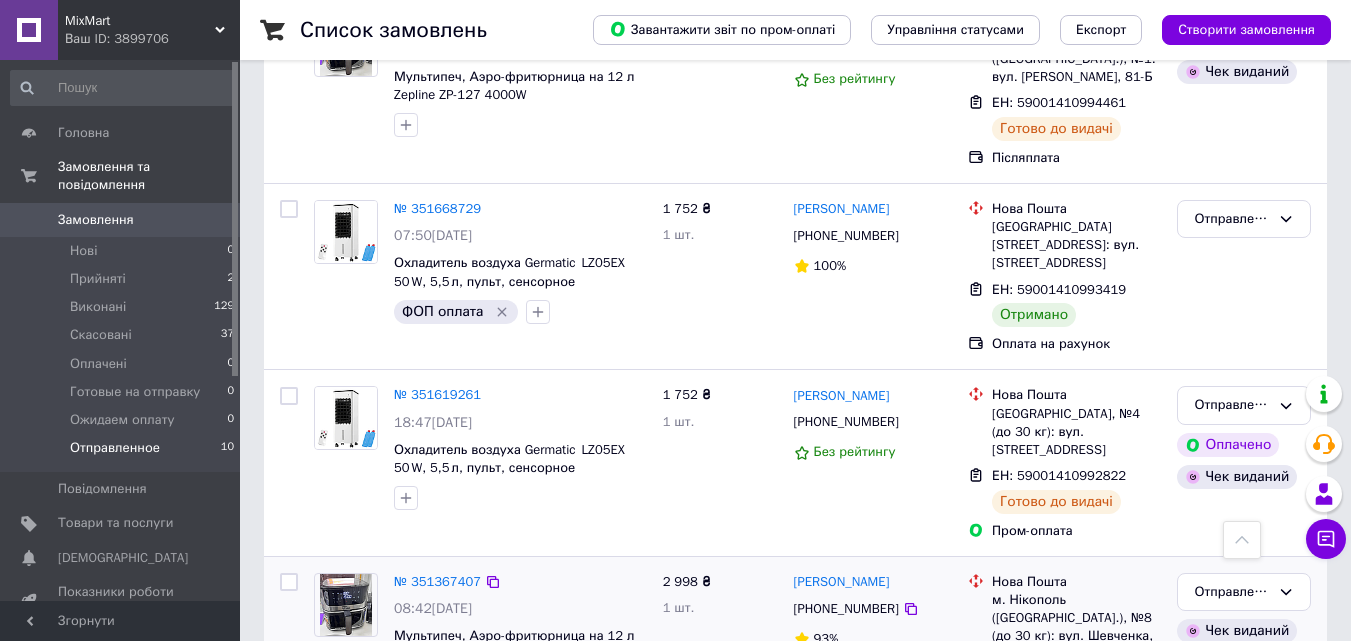 scroll, scrollTop: 1440, scrollLeft: 0, axis: vertical 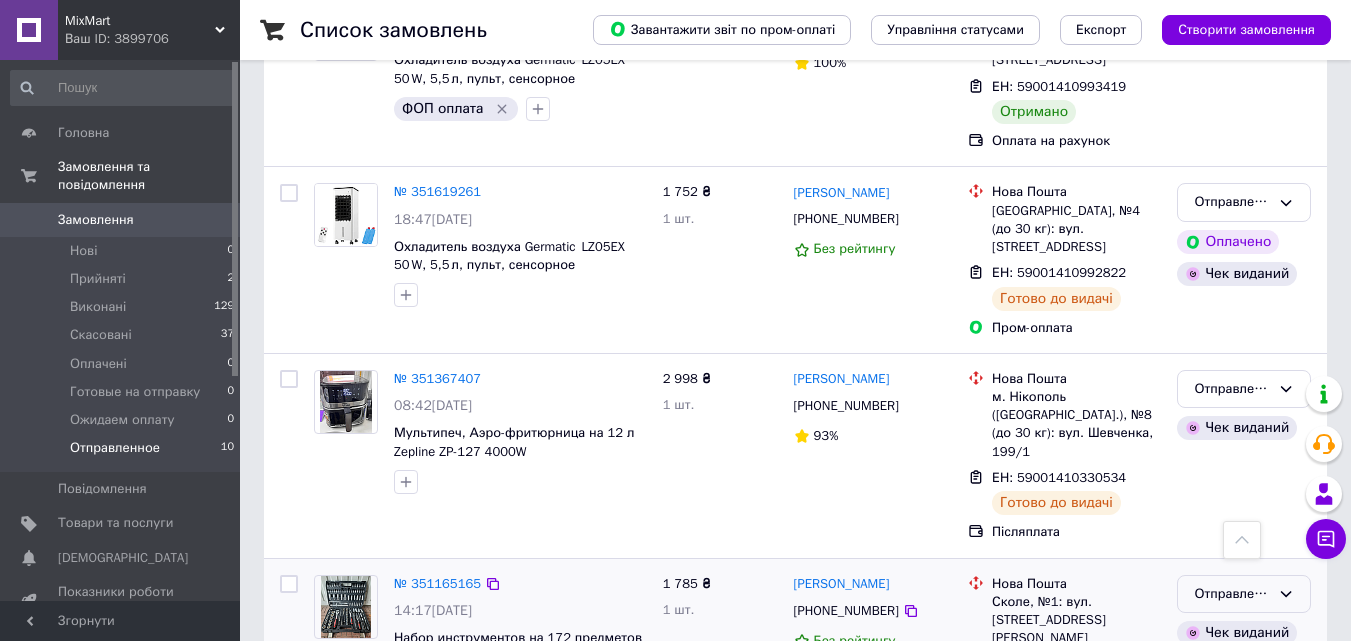 click on "Отправленное" at bounding box center (1232, 594) 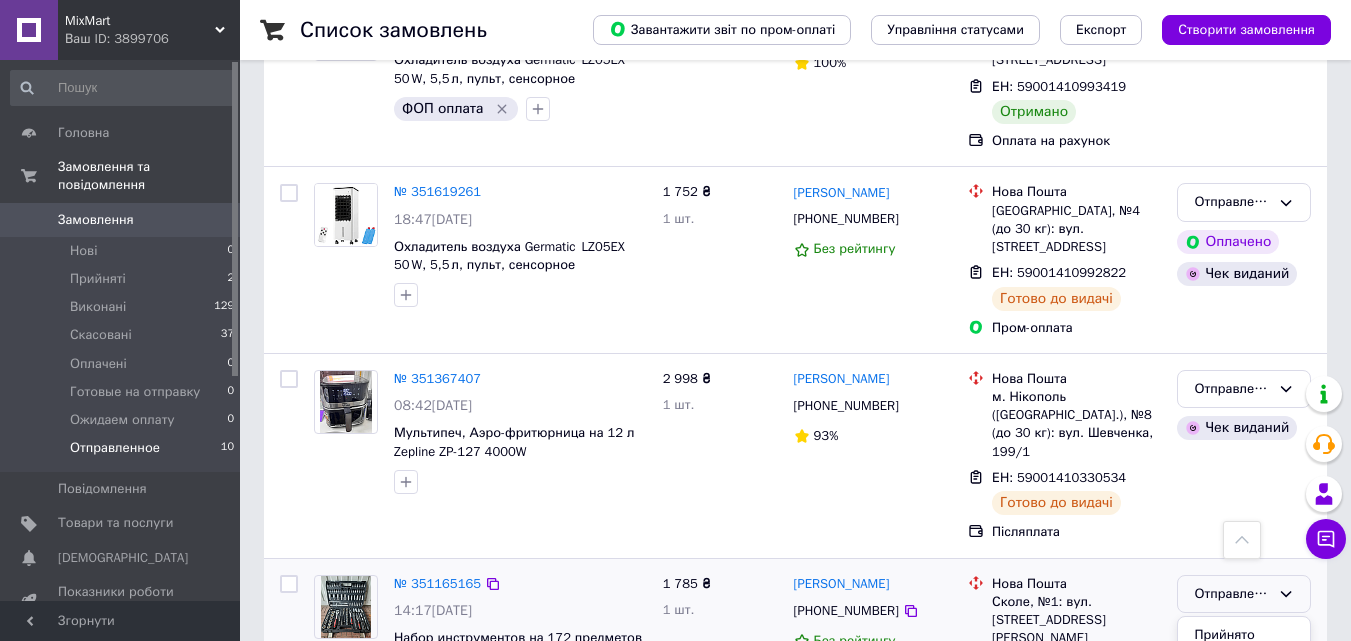 click on "Виконано" at bounding box center [1244, 672] 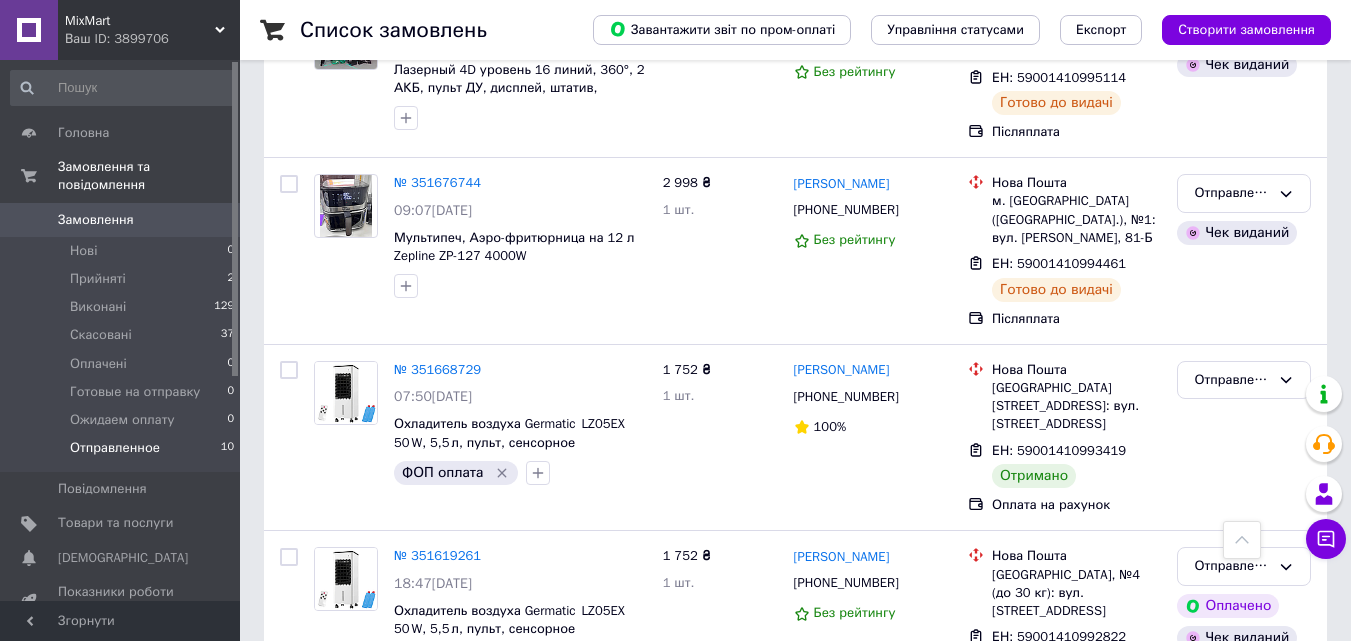 scroll, scrollTop: 1040, scrollLeft: 0, axis: vertical 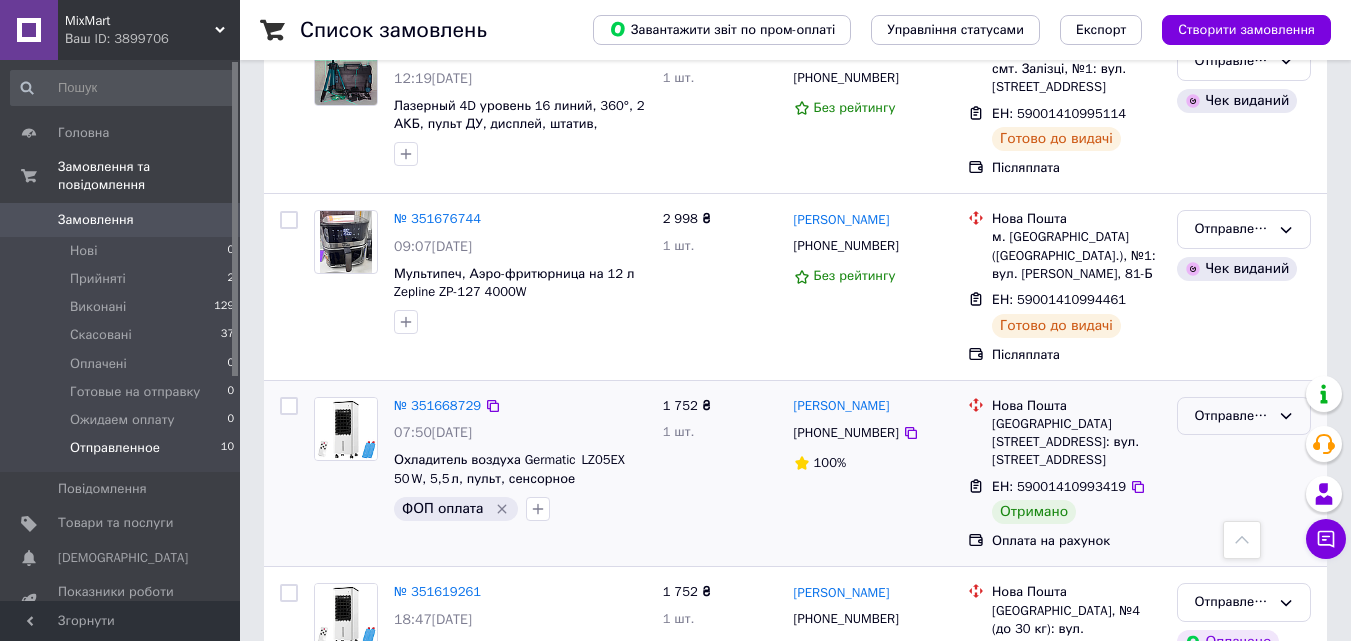 click on "Отправленное" at bounding box center (1232, 416) 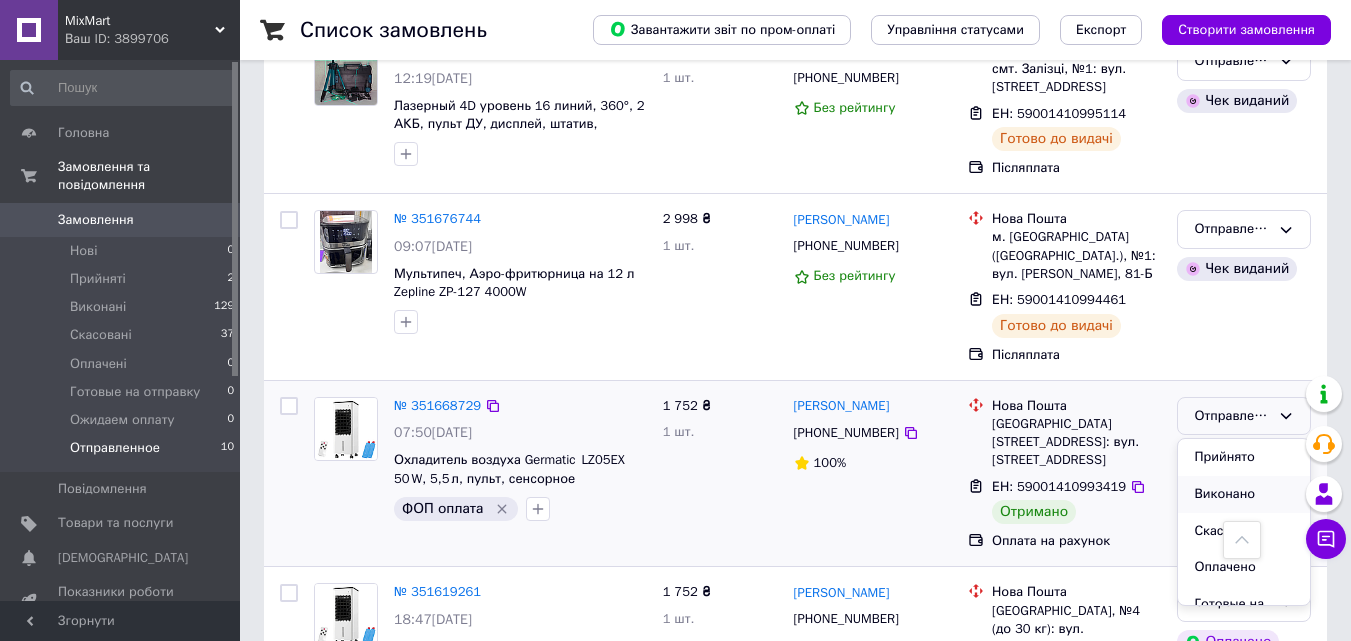 click on "Виконано" at bounding box center [1244, 494] 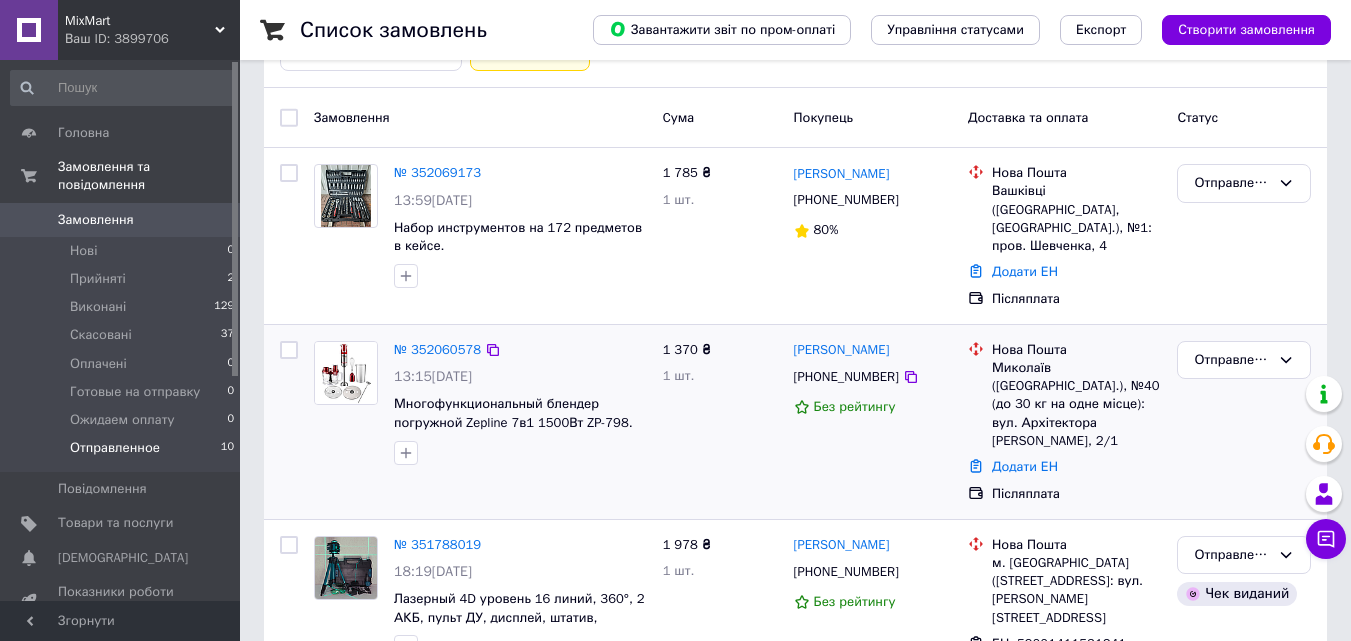 scroll, scrollTop: 140, scrollLeft: 0, axis: vertical 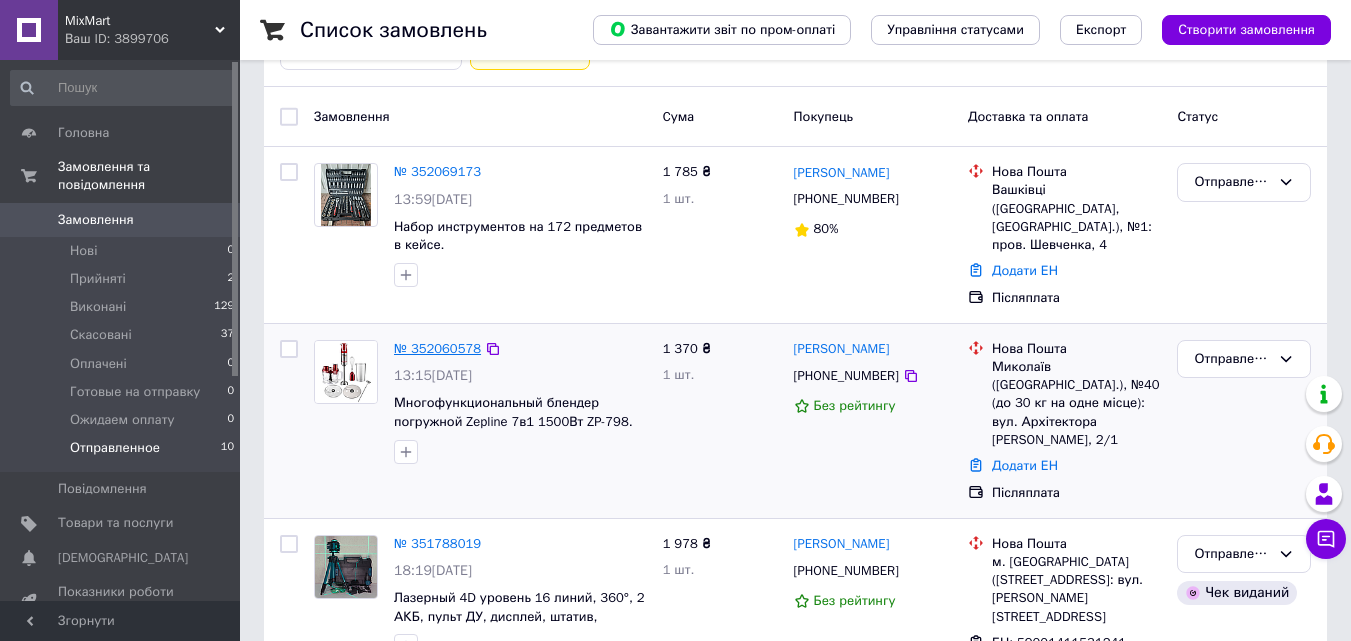 click on "№ 352060578" at bounding box center (437, 348) 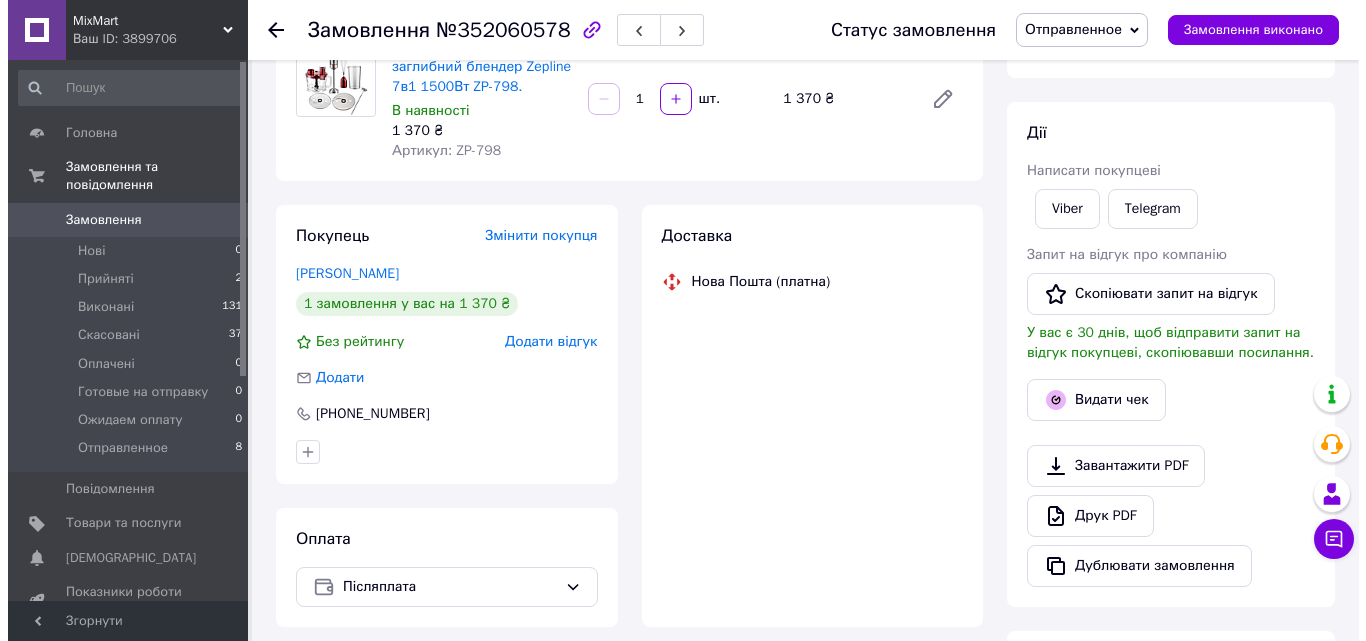 scroll, scrollTop: 300, scrollLeft: 0, axis: vertical 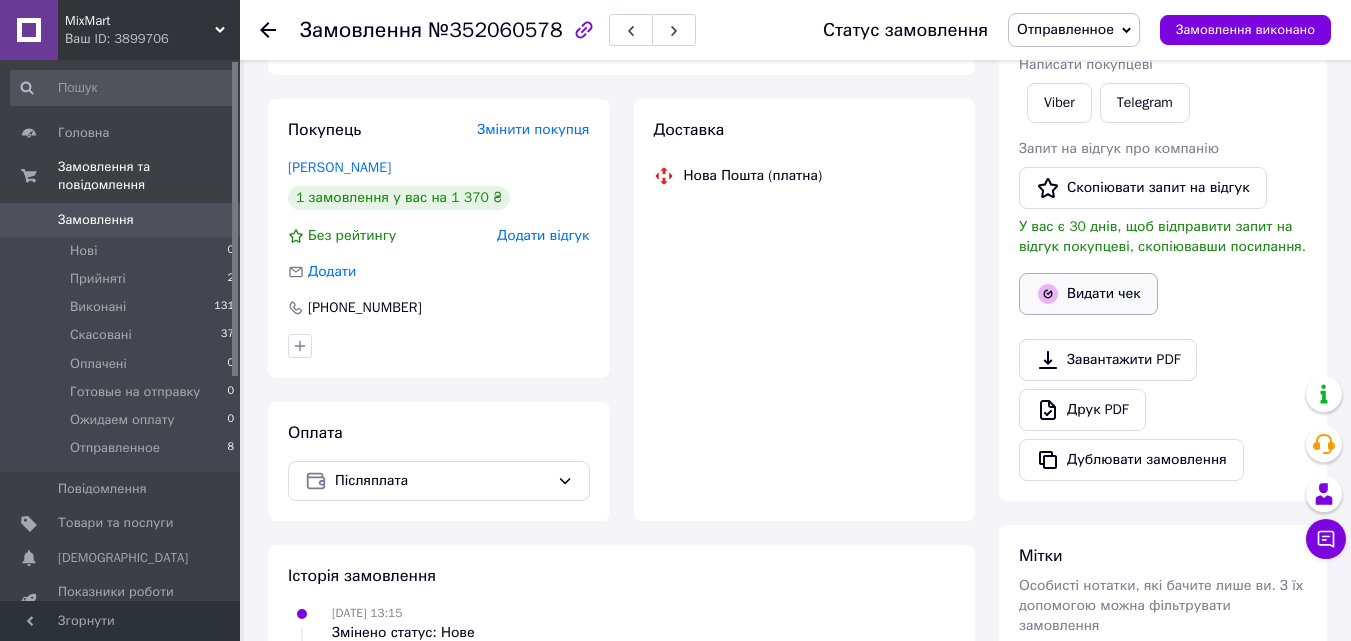 click on "Видати чек" at bounding box center (1088, 294) 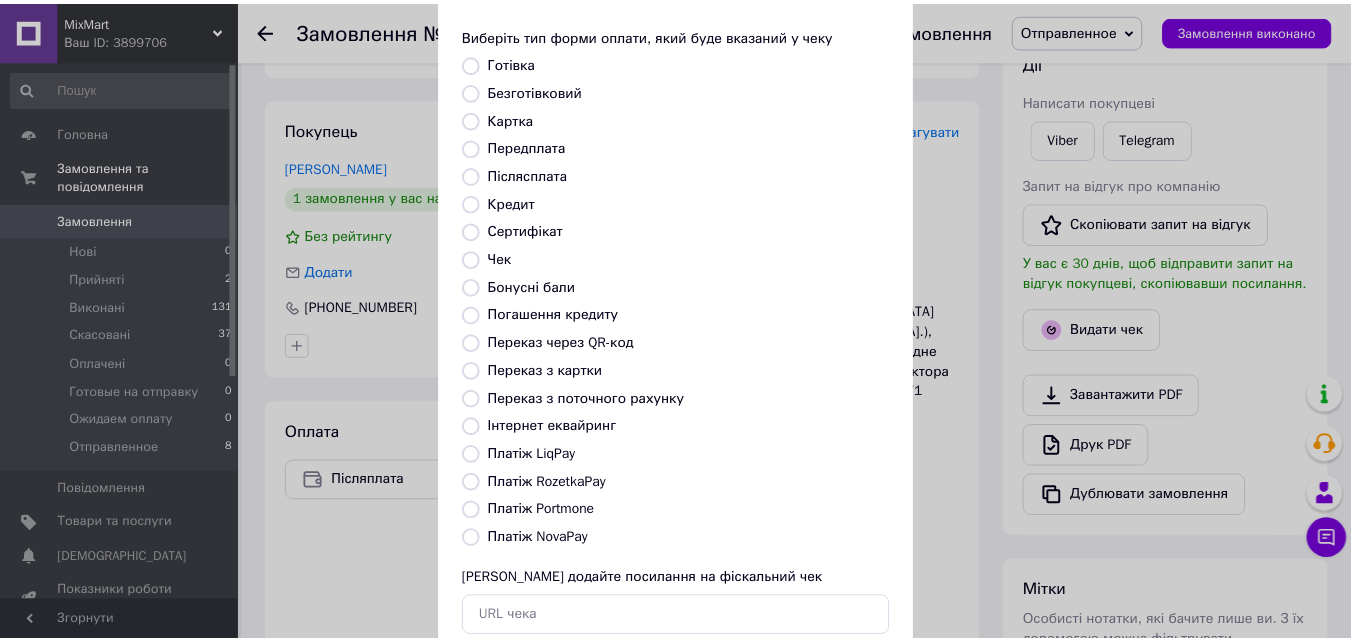 scroll, scrollTop: 218, scrollLeft: 0, axis: vertical 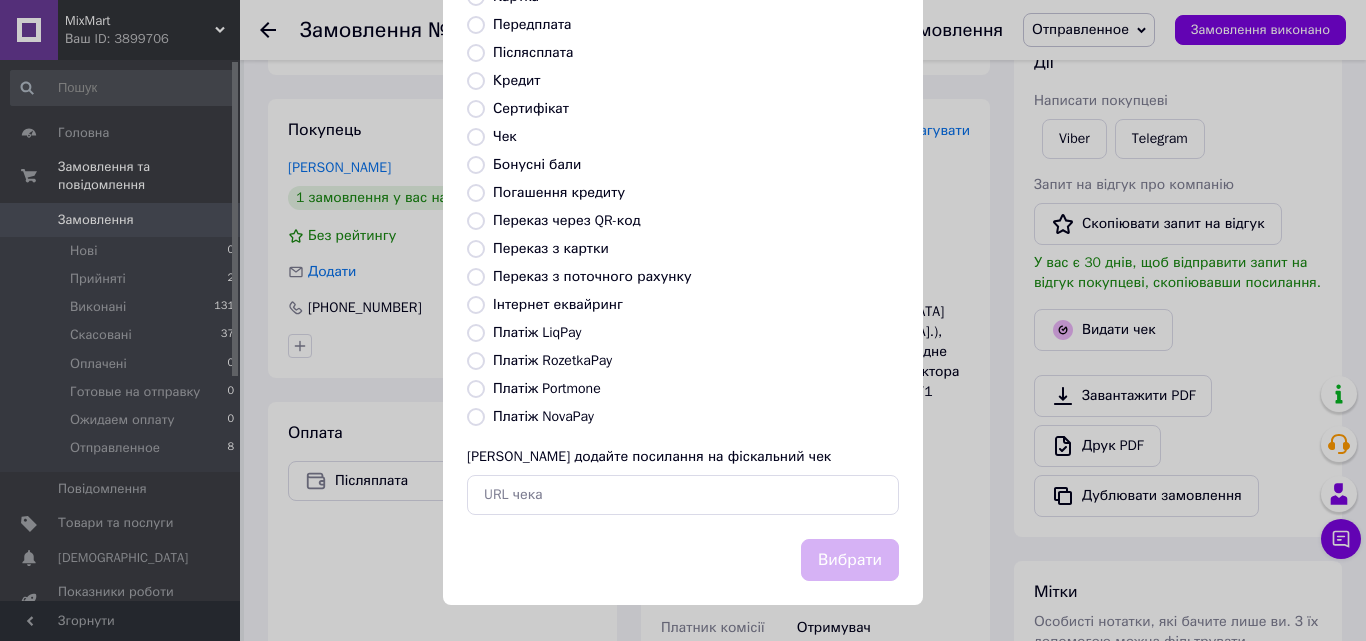 click on "Платіж NovaPay" at bounding box center (543, 416) 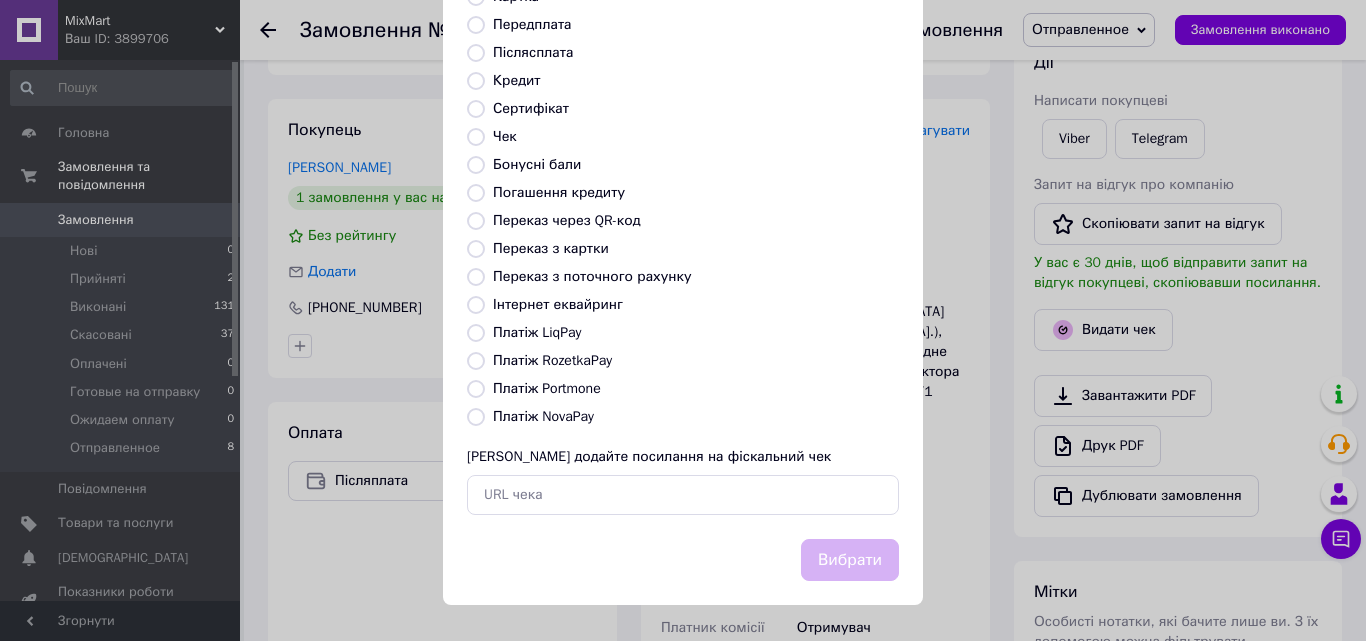 radio on "true" 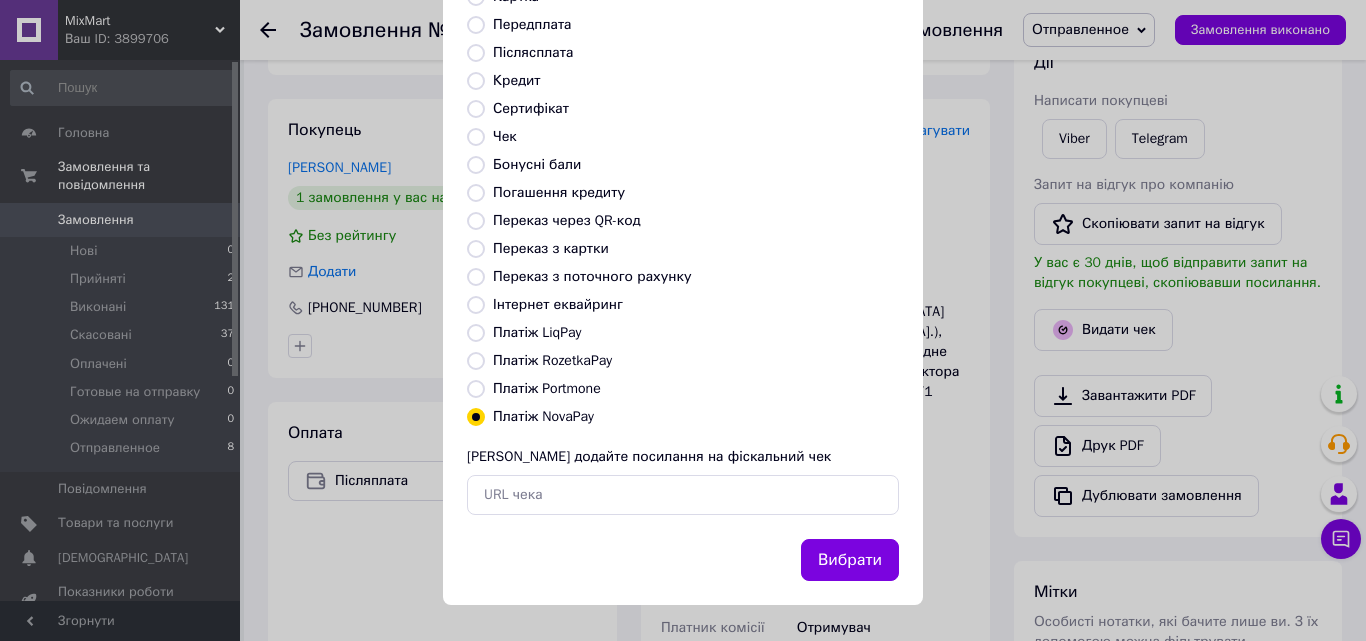 drag, startPoint x: 850, startPoint y: 557, endPoint x: 840, endPoint y: 562, distance: 11.18034 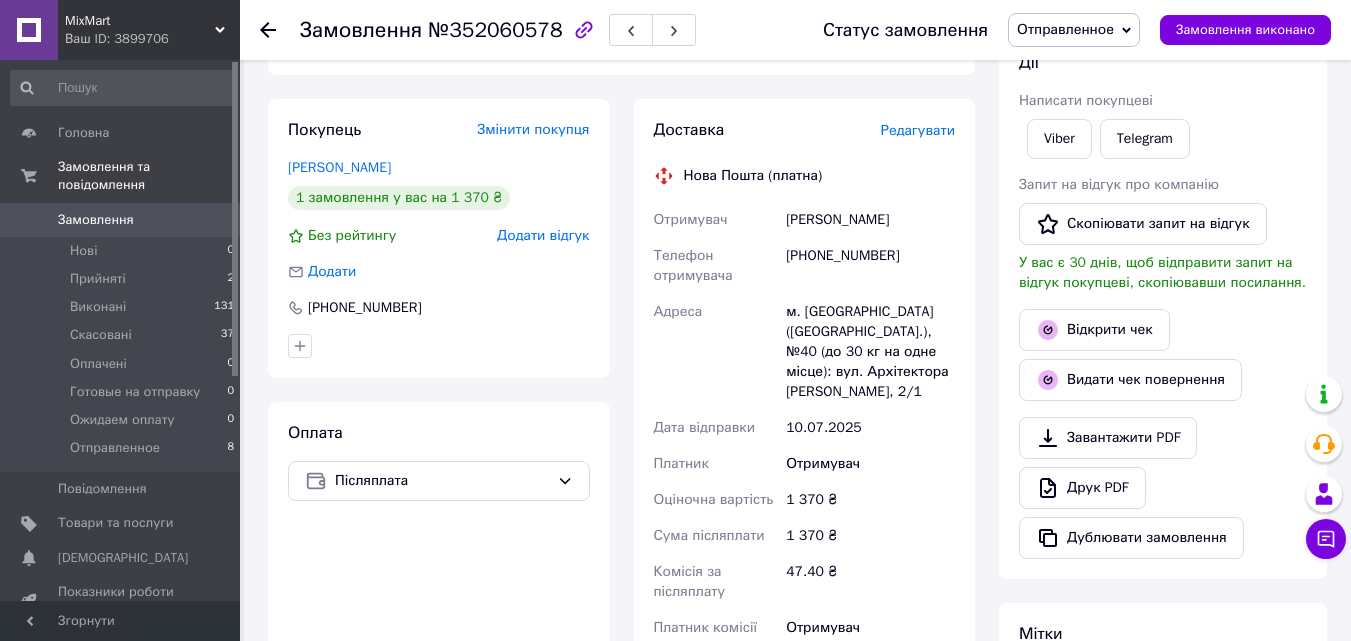 click 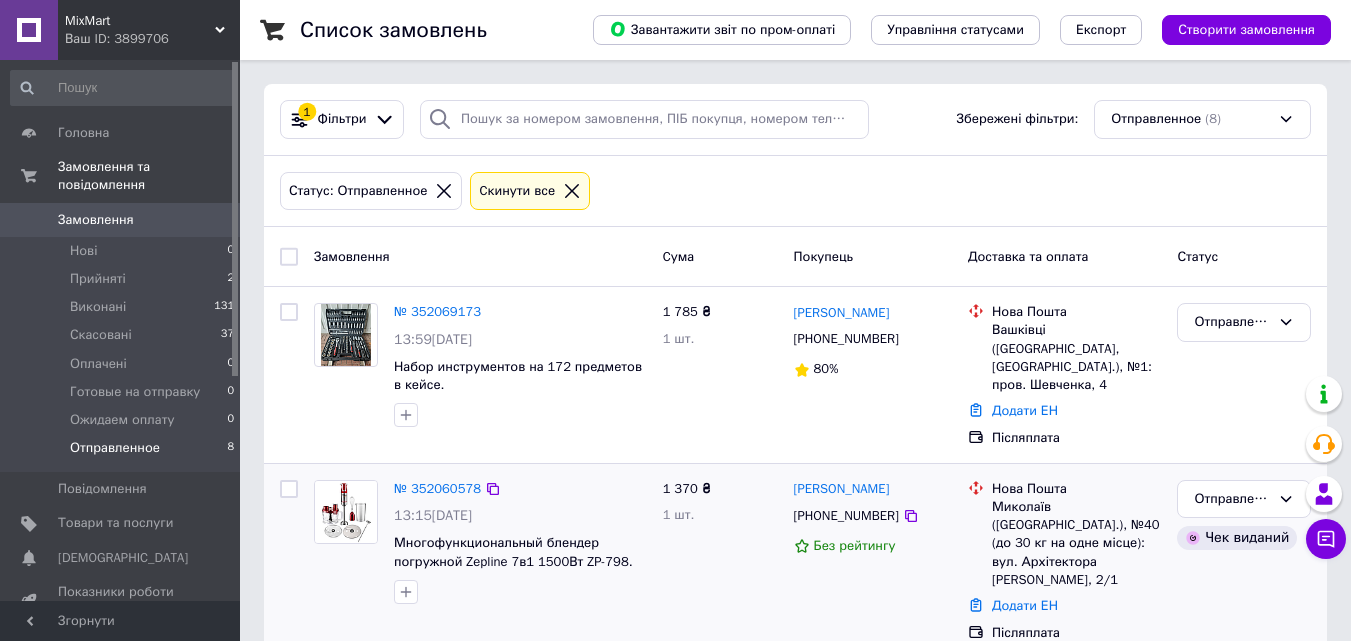 scroll, scrollTop: 100, scrollLeft: 0, axis: vertical 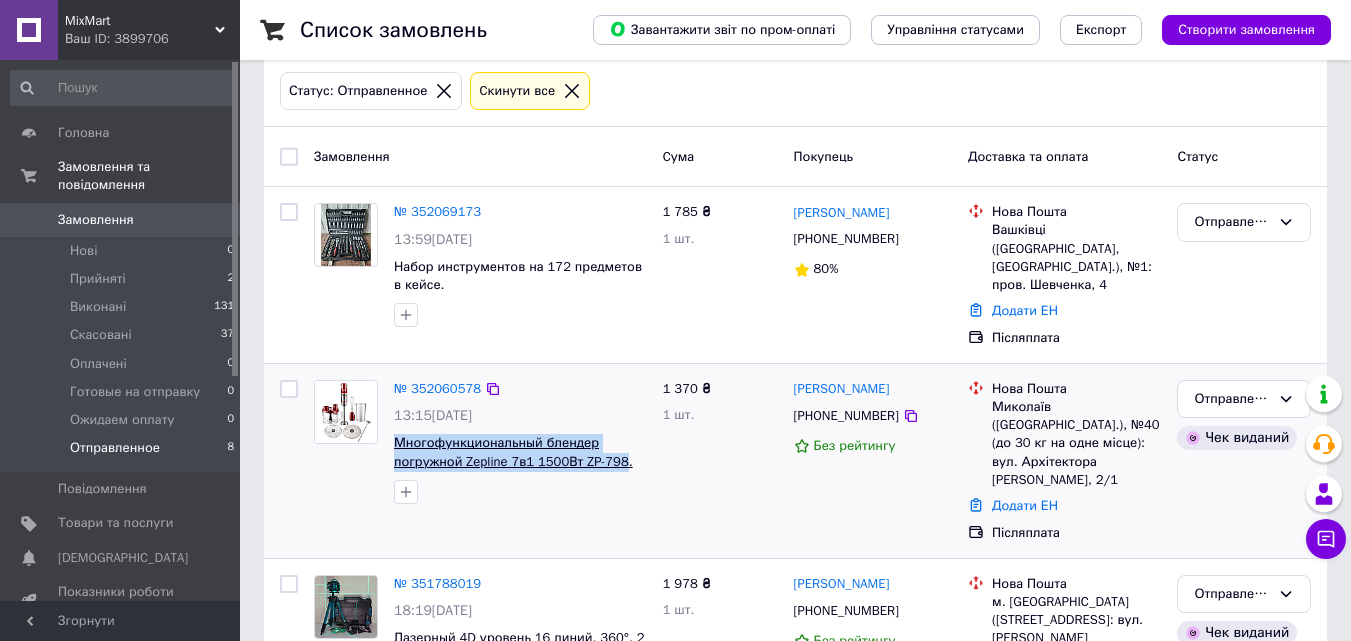 drag, startPoint x: 389, startPoint y: 419, endPoint x: 619, endPoint y: 450, distance: 232.07973 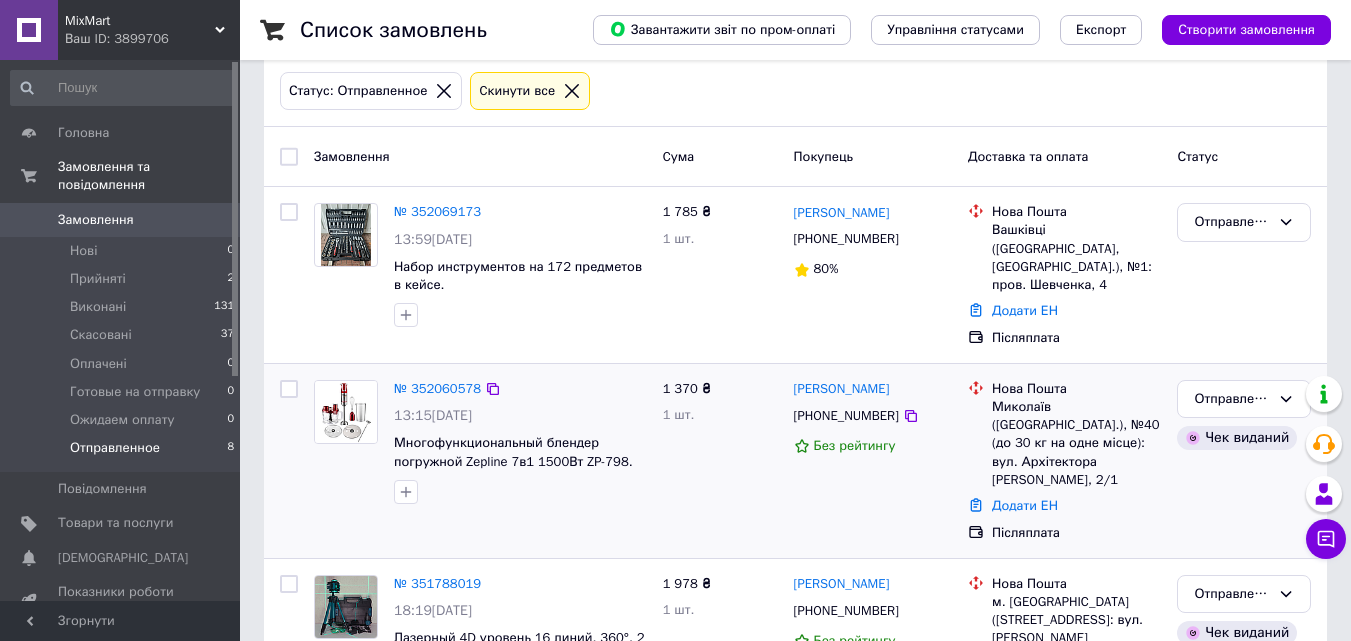 click at bounding box center (520, 492) 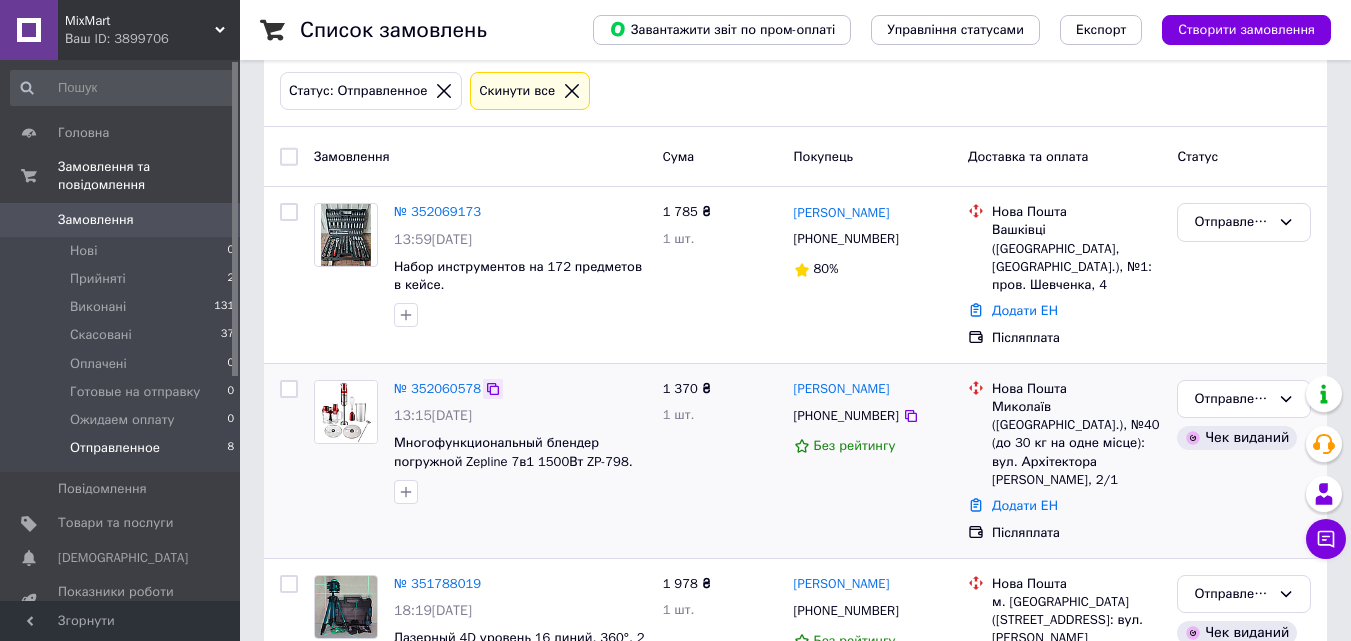 click 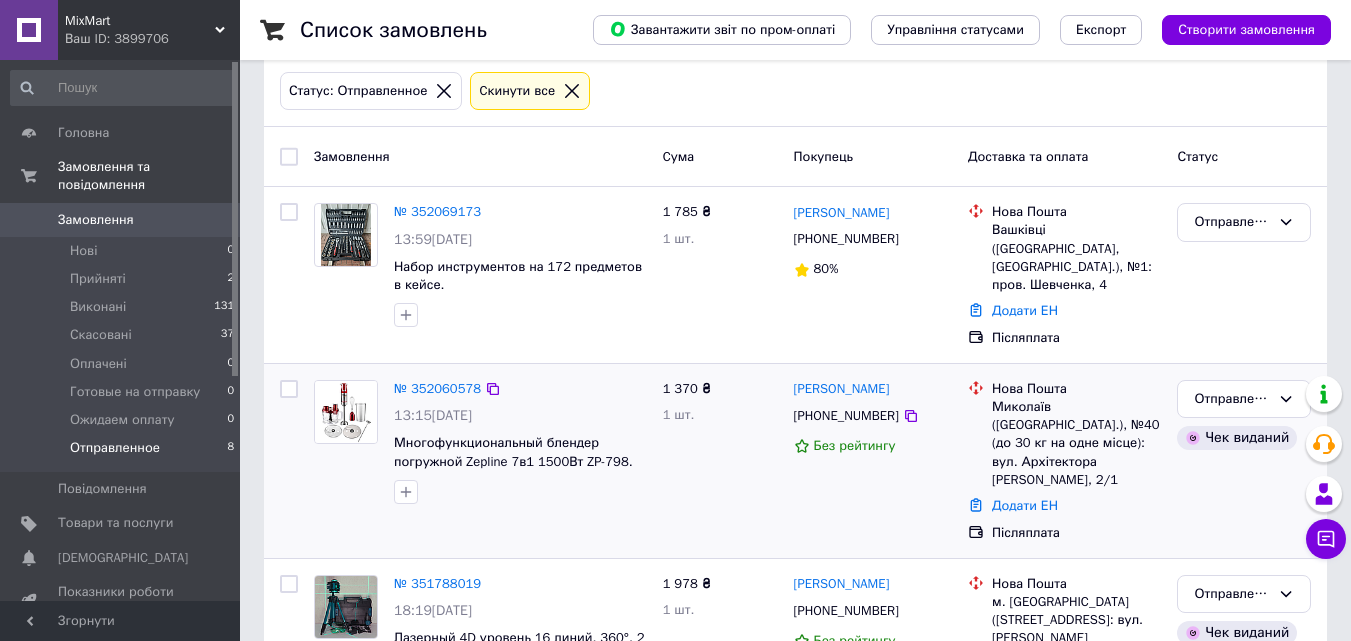 click on "Додати ЕН" at bounding box center [1076, 506] 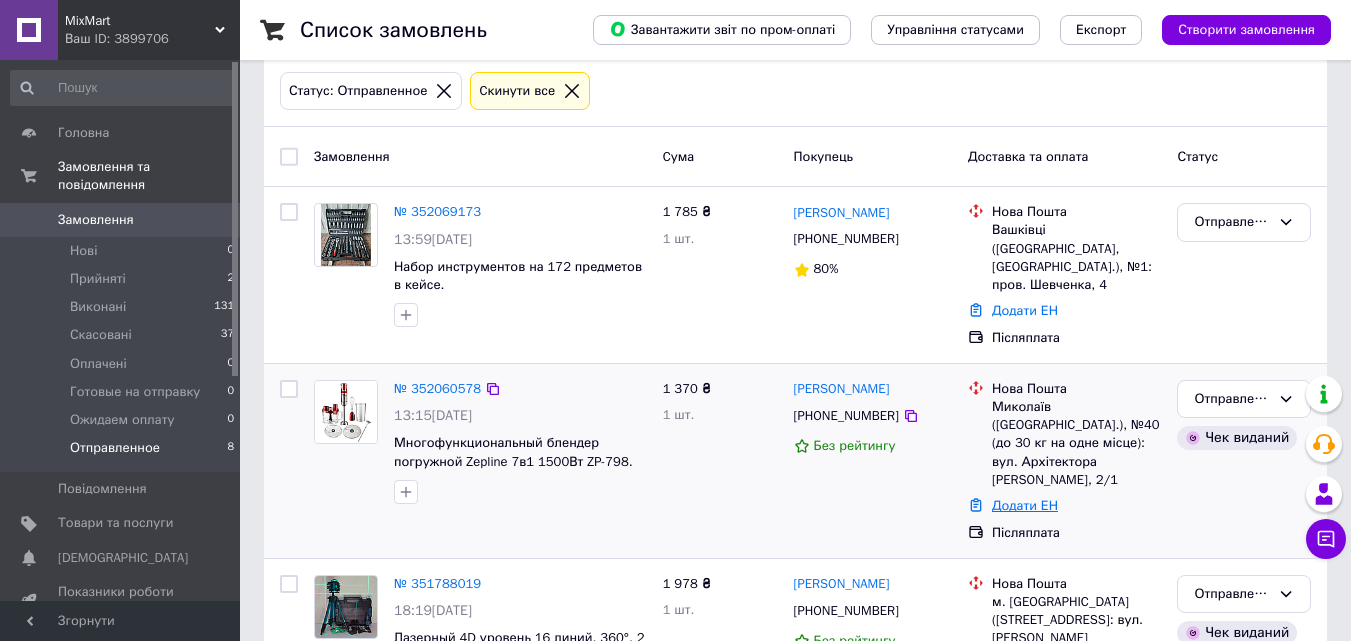 click on "Додати ЕН" at bounding box center (1025, 505) 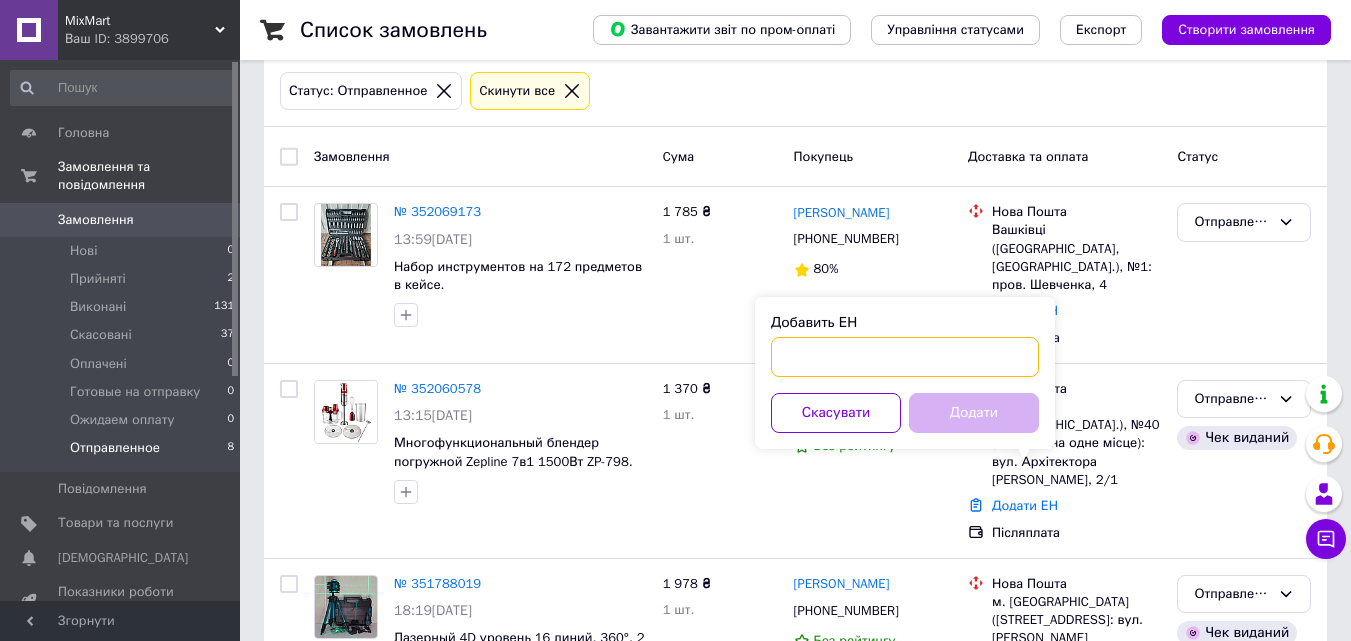 click on "Добавить ЕН" at bounding box center [905, 357] 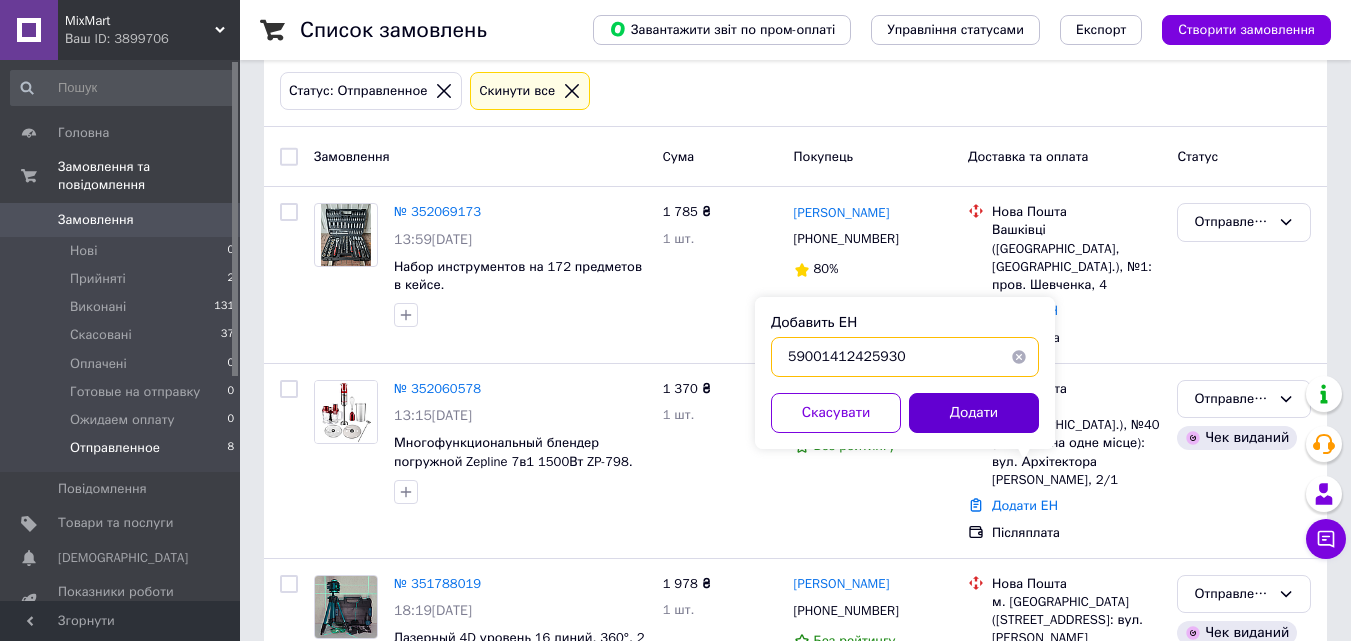 type on "59001412425930" 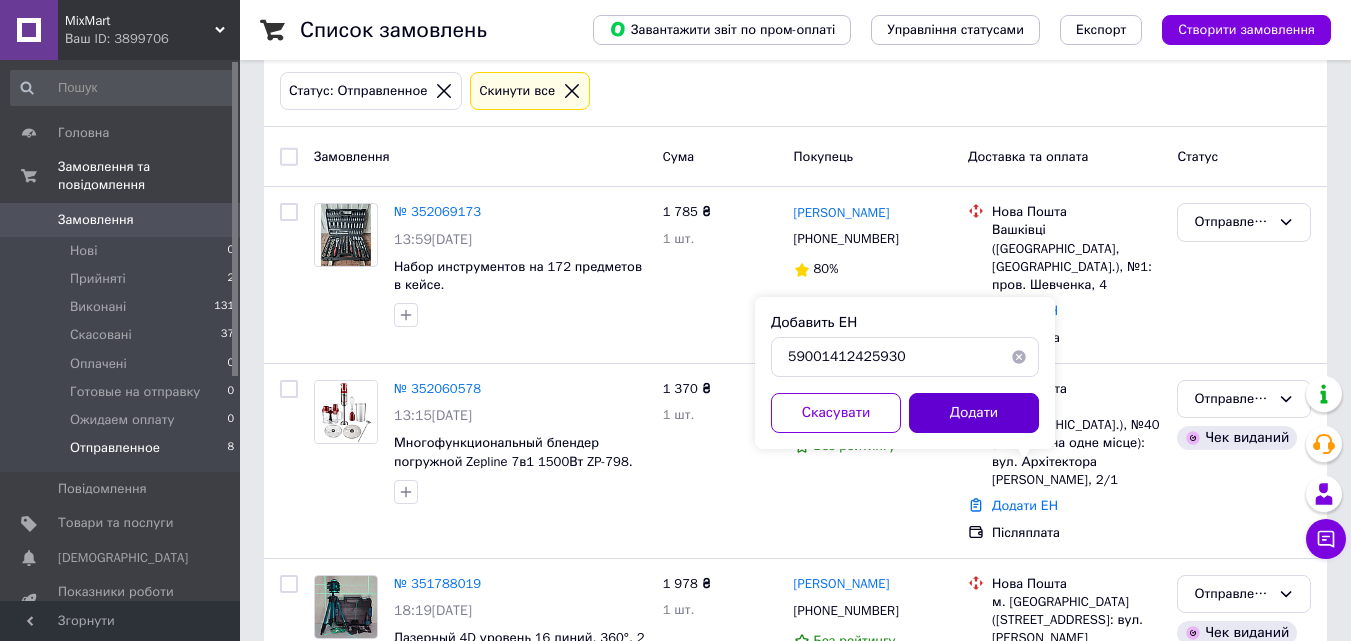 click on "Додати" at bounding box center [974, 413] 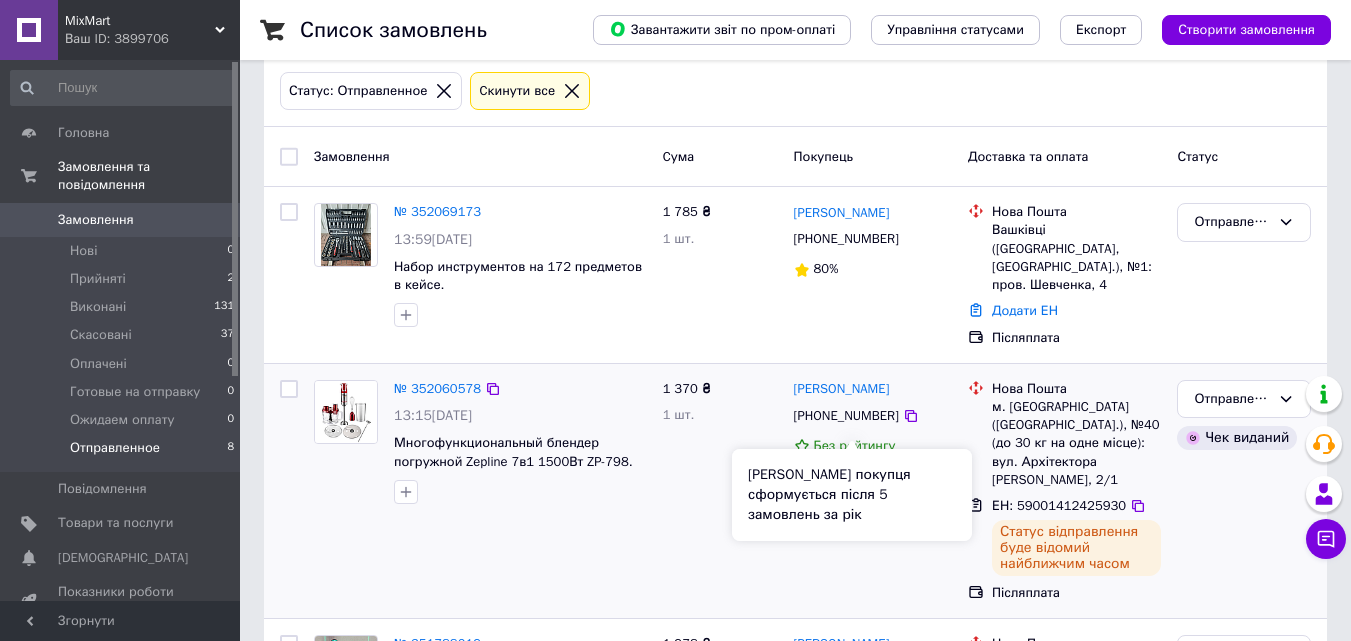 scroll, scrollTop: 0, scrollLeft: 0, axis: both 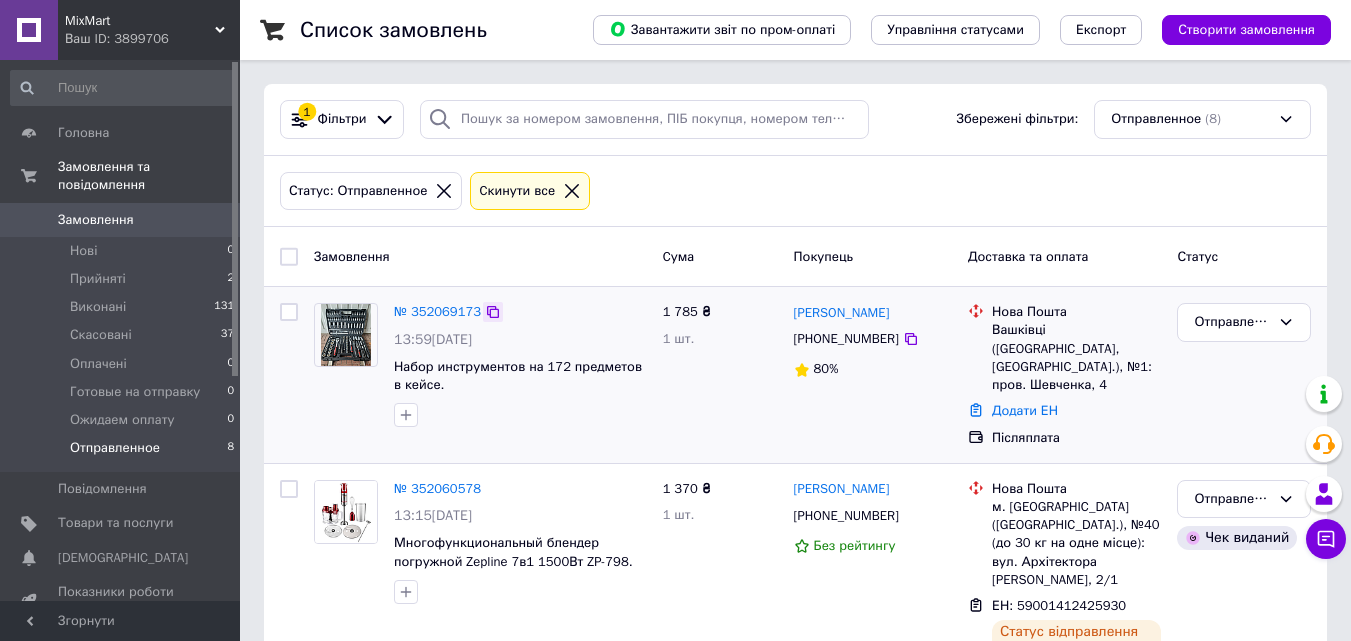 click 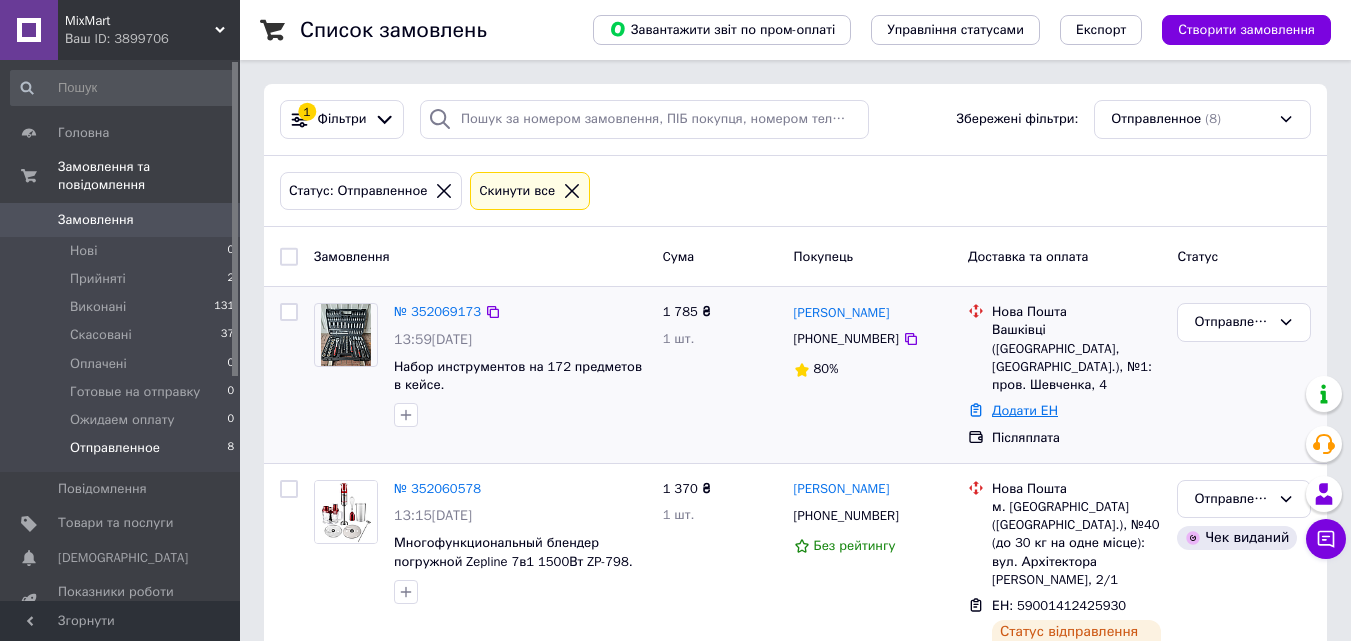 click on "Додати ЕН" at bounding box center [1025, 410] 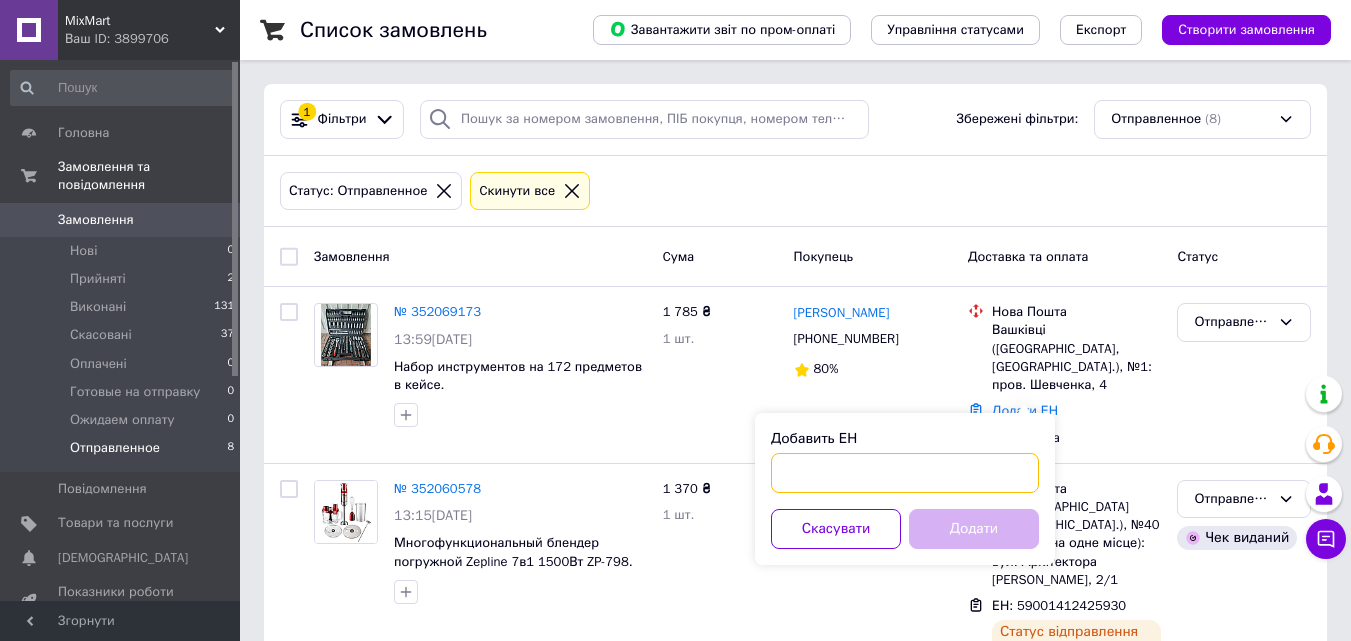 click on "Добавить ЕН" at bounding box center (905, 473) 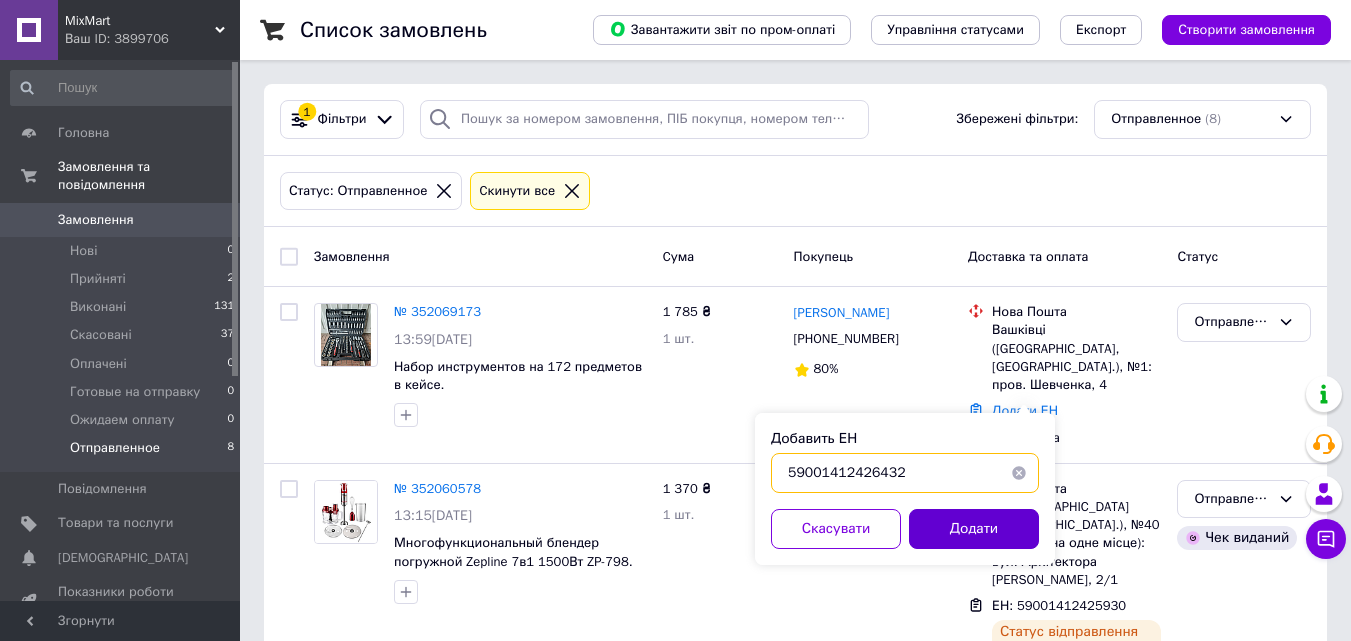 type on "59001412426432" 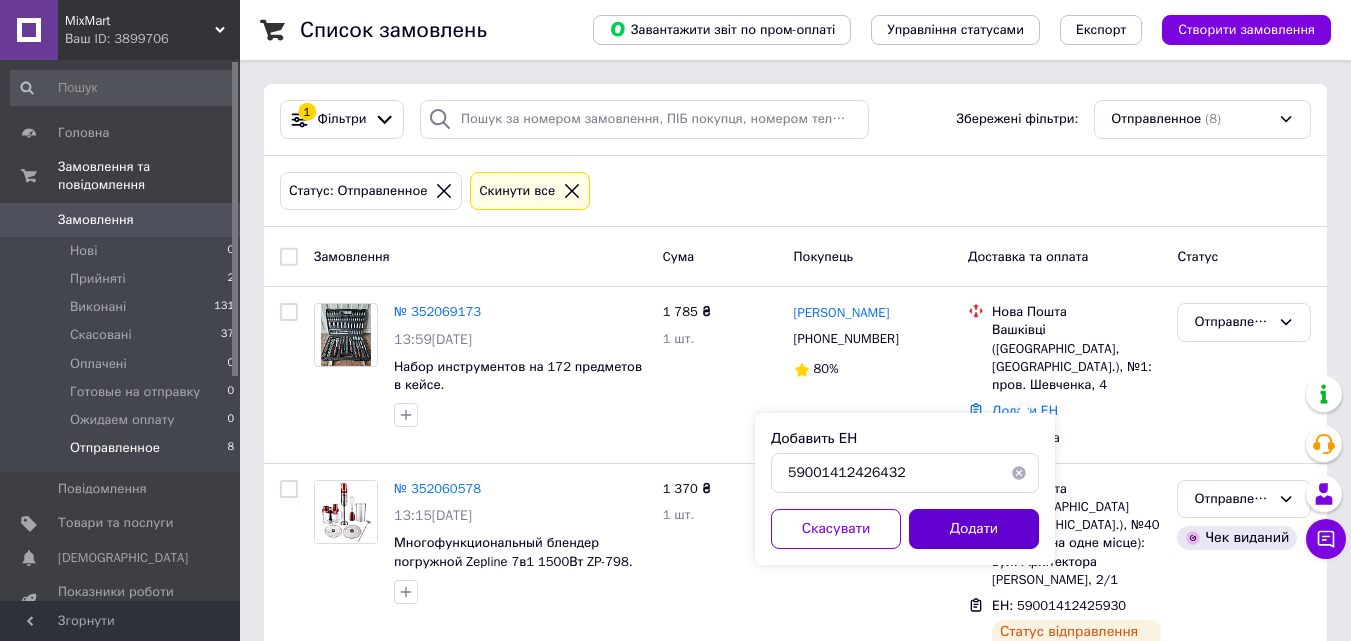 click on "Додати" at bounding box center [974, 529] 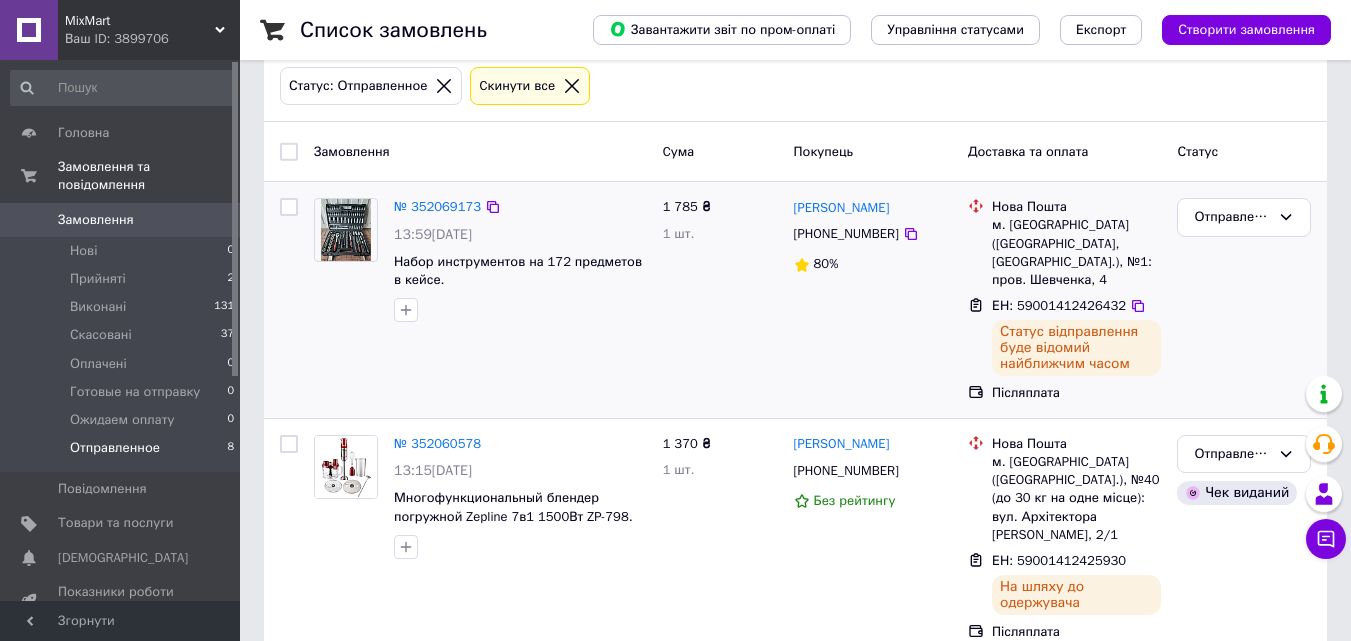 scroll, scrollTop: 0, scrollLeft: 0, axis: both 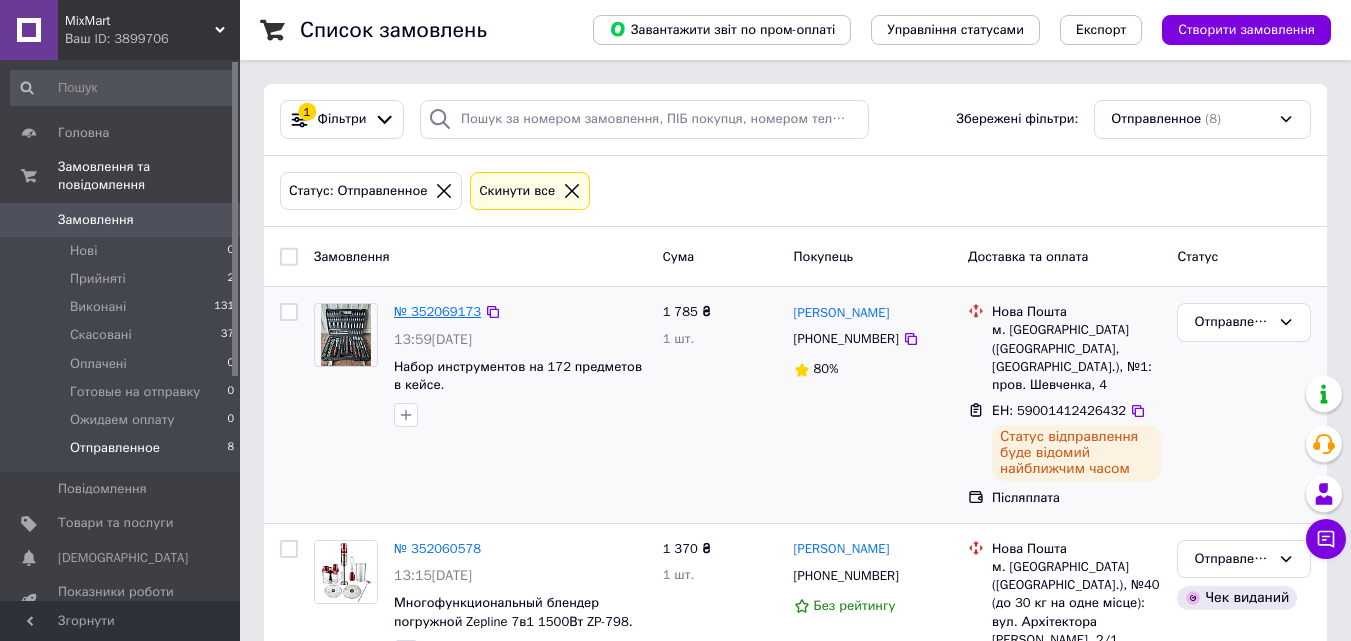 click on "№ 352069173" at bounding box center (437, 311) 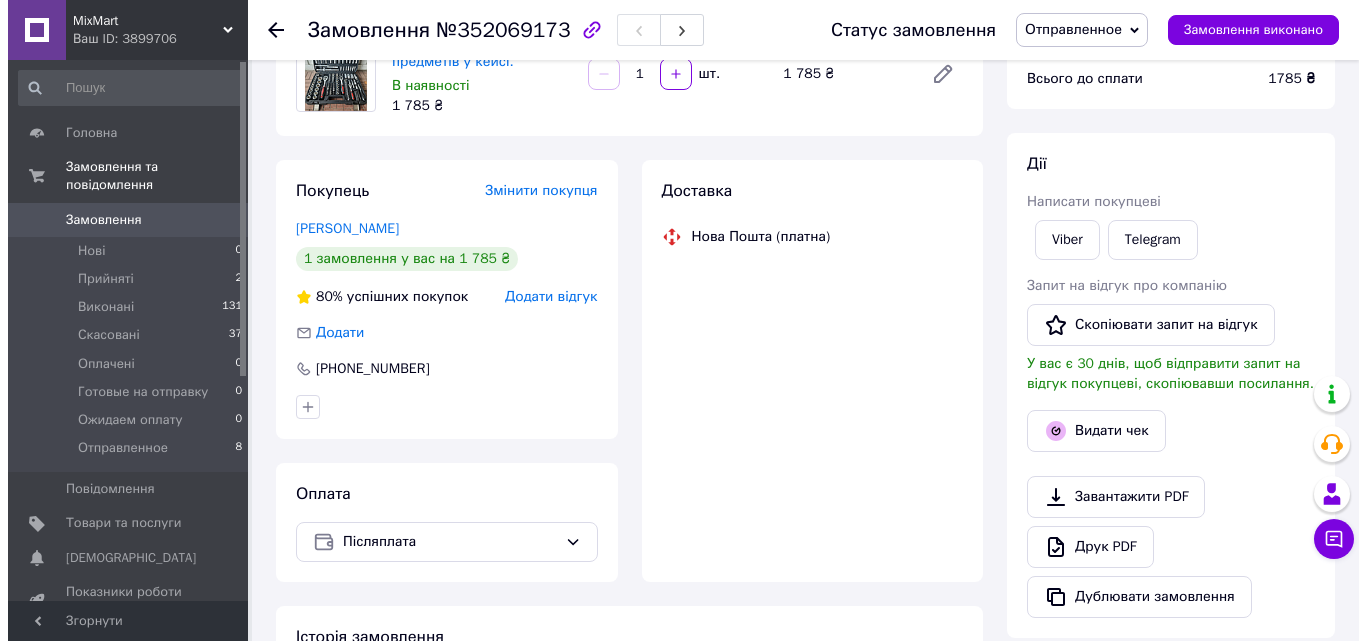 scroll, scrollTop: 200, scrollLeft: 0, axis: vertical 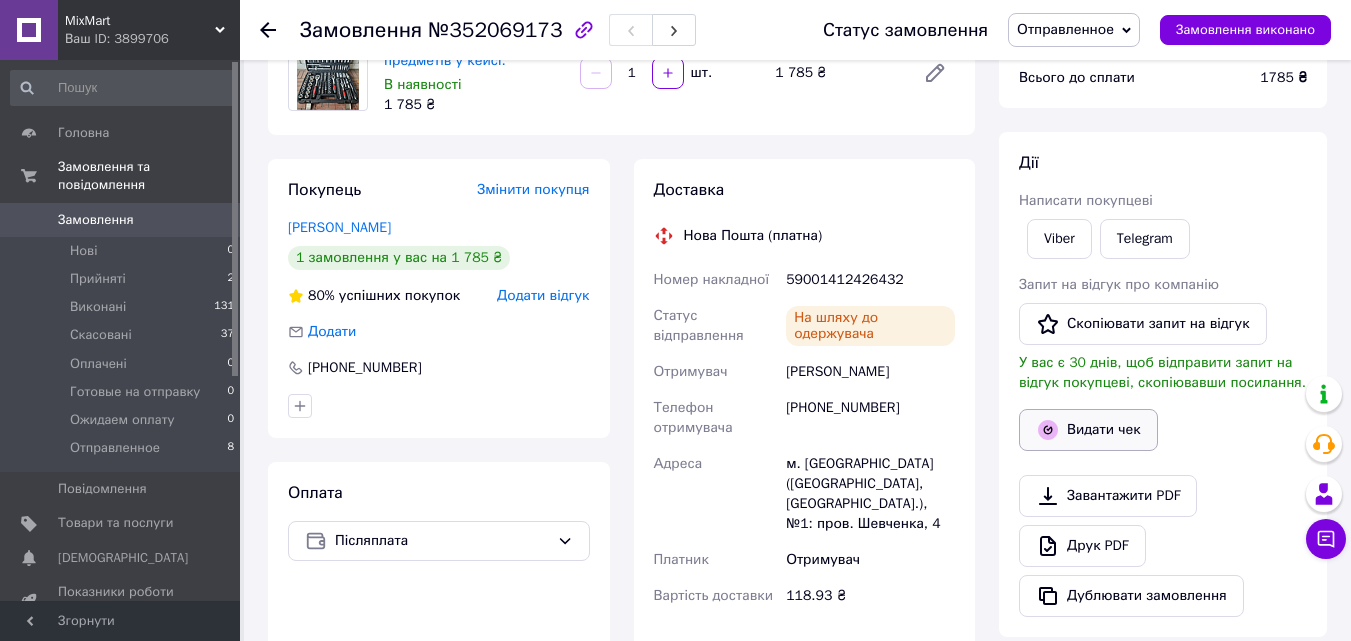click on "Видати чек" at bounding box center [1088, 430] 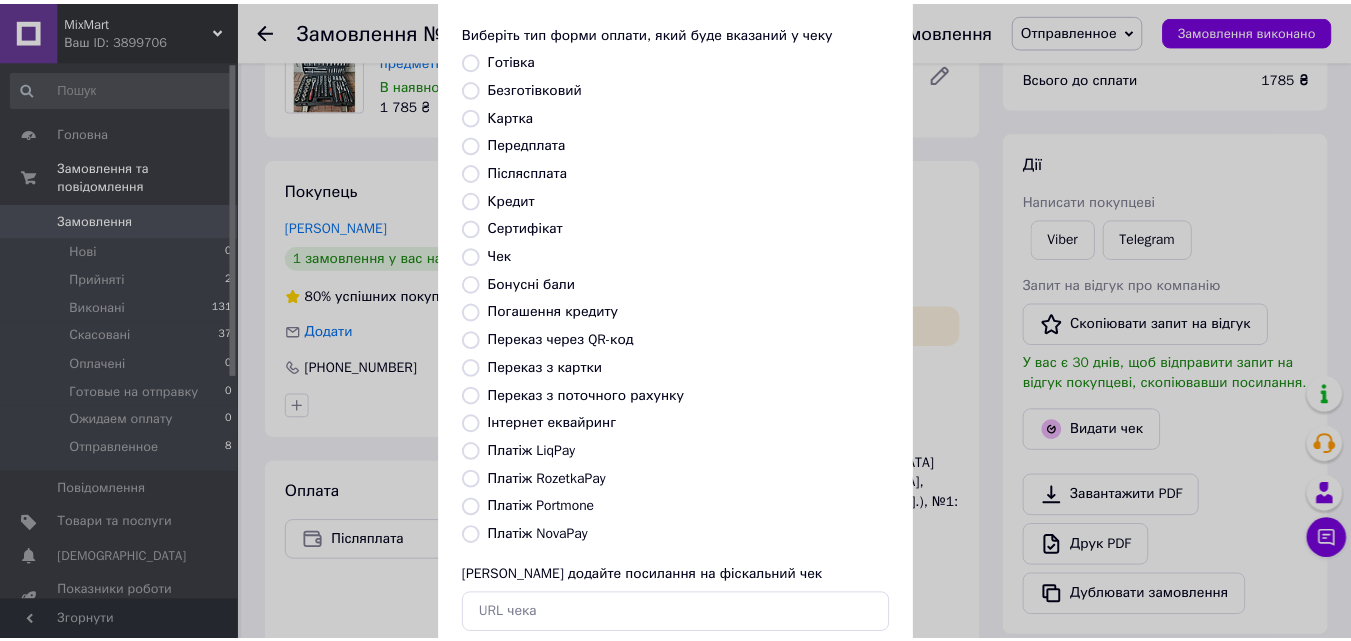 scroll, scrollTop: 218, scrollLeft: 0, axis: vertical 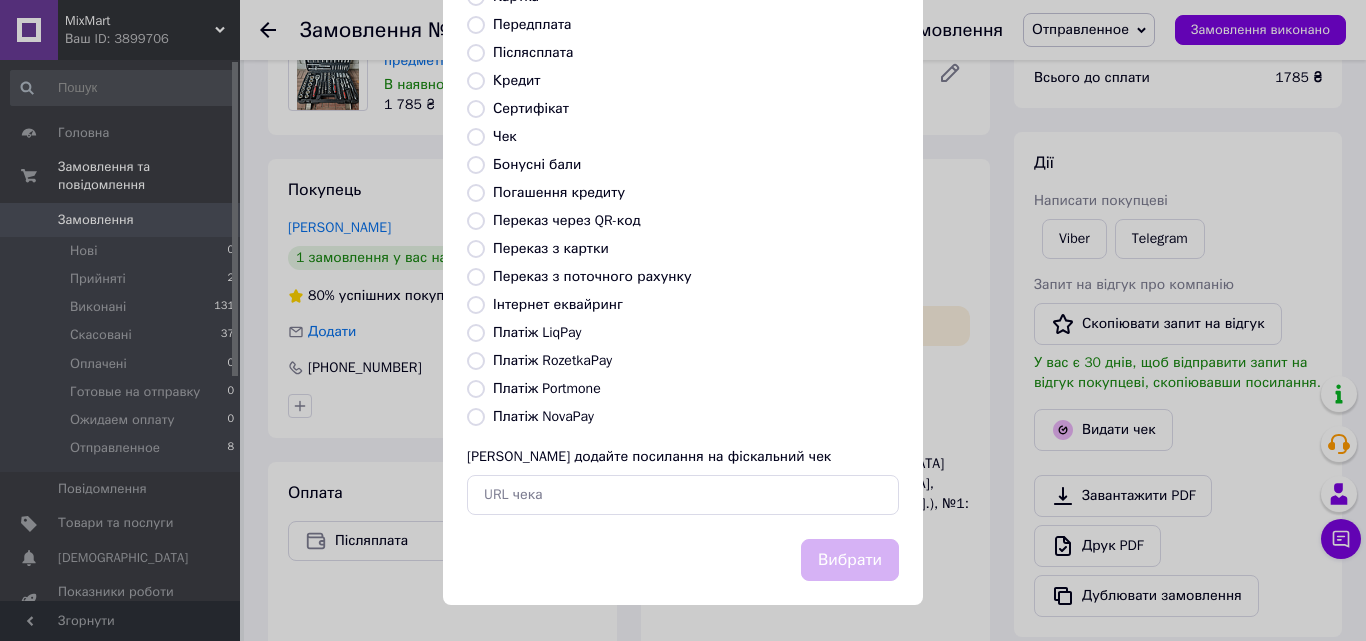 click on "Платіж NovaPay" at bounding box center (543, 416) 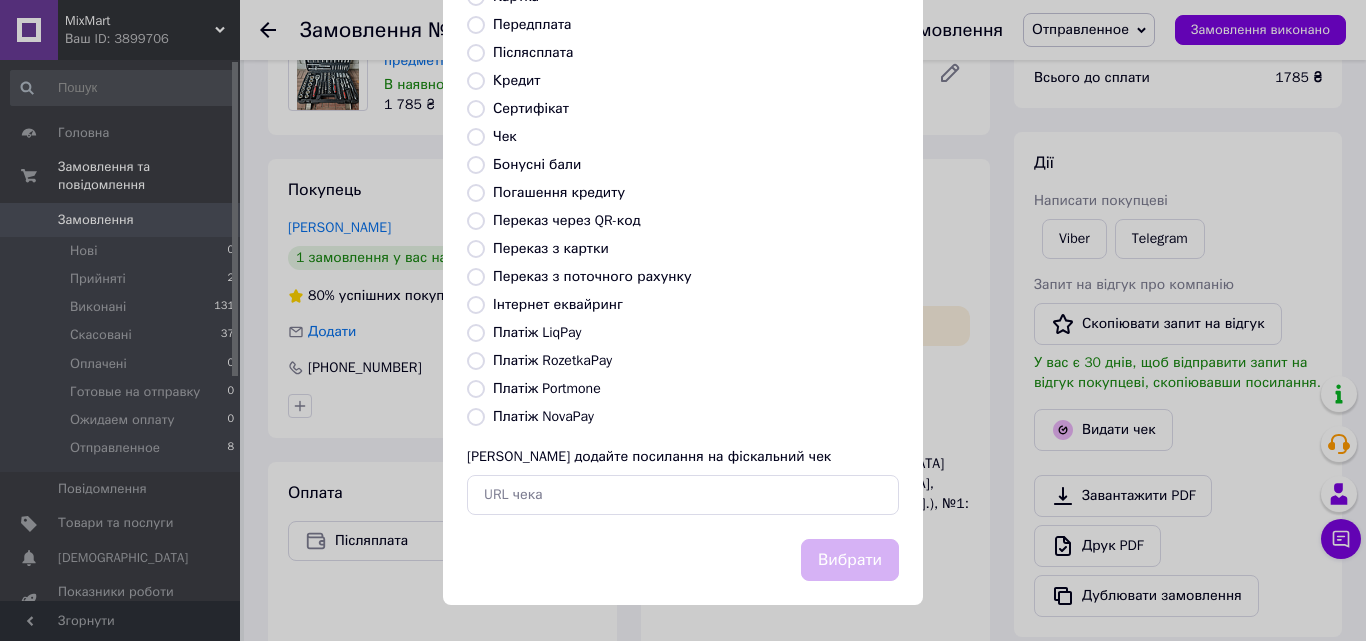 radio on "true" 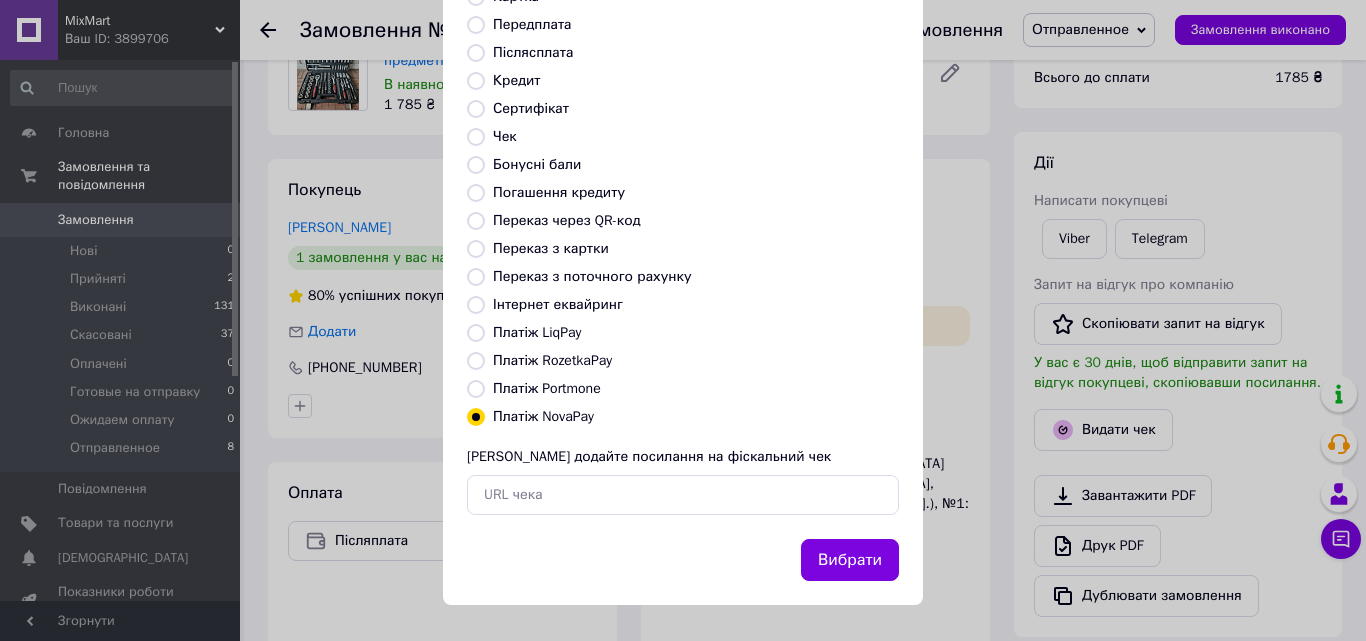 click on "Вибрати" at bounding box center [850, 560] 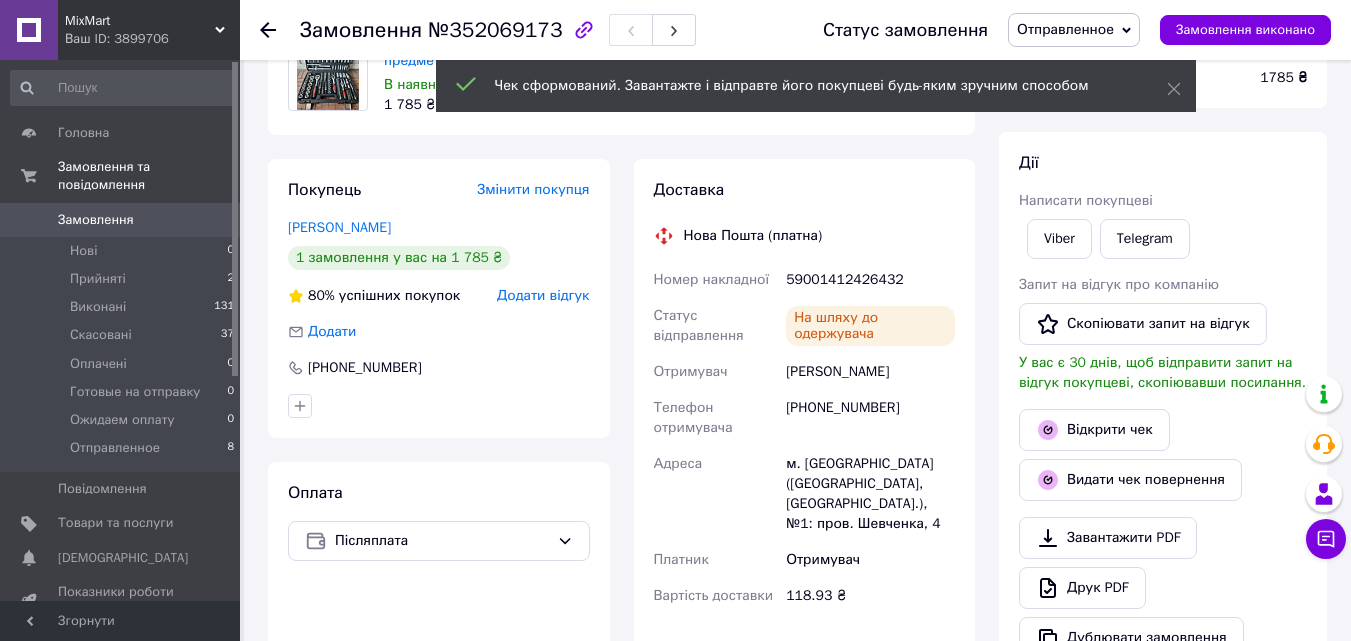 click 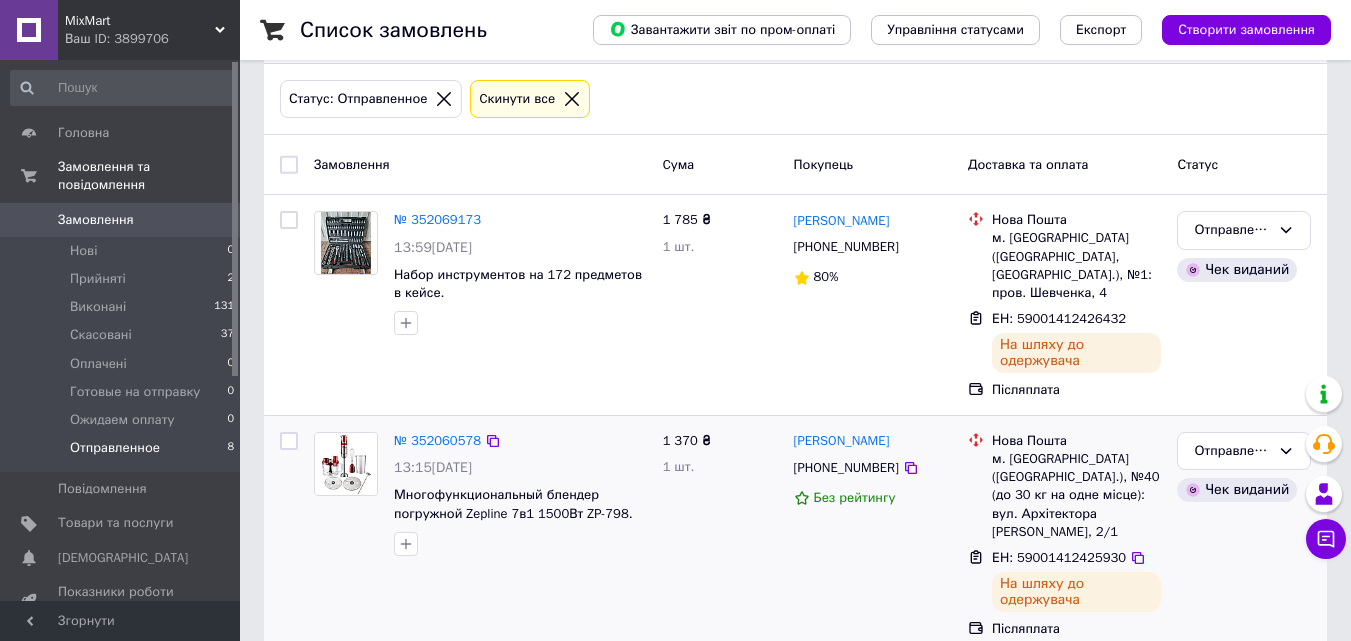 scroll, scrollTop: 0, scrollLeft: 0, axis: both 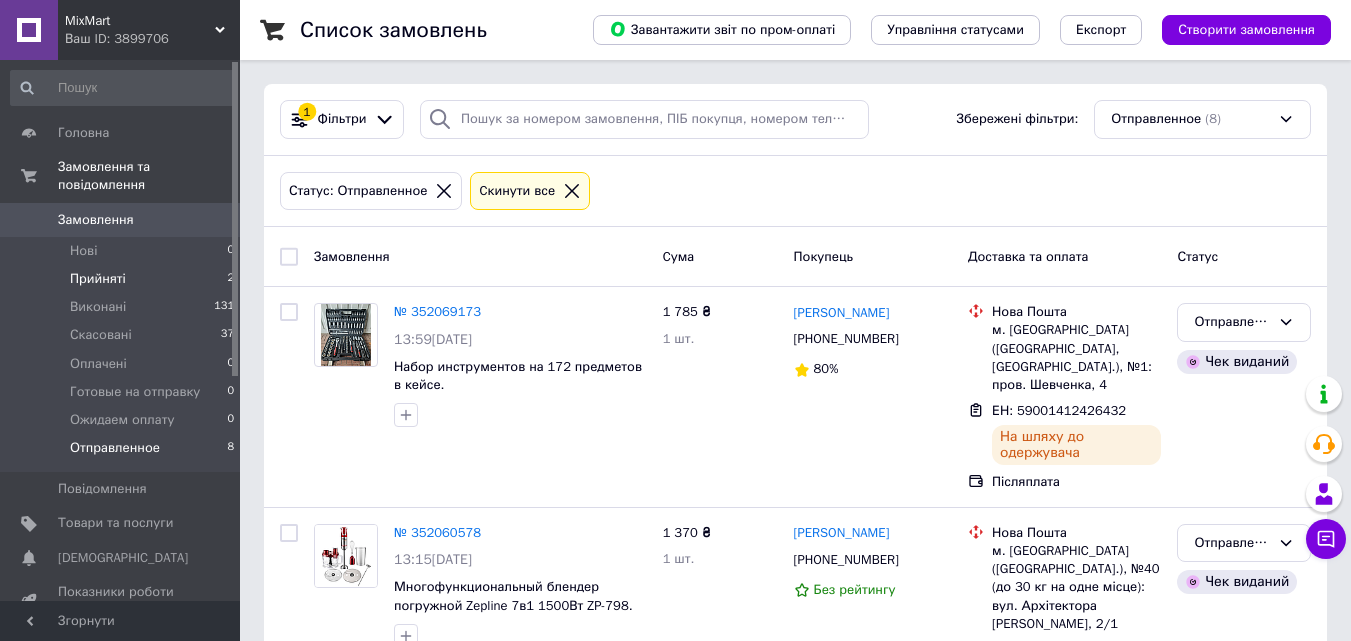 click on "Прийняті 2" at bounding box center (123, 279) 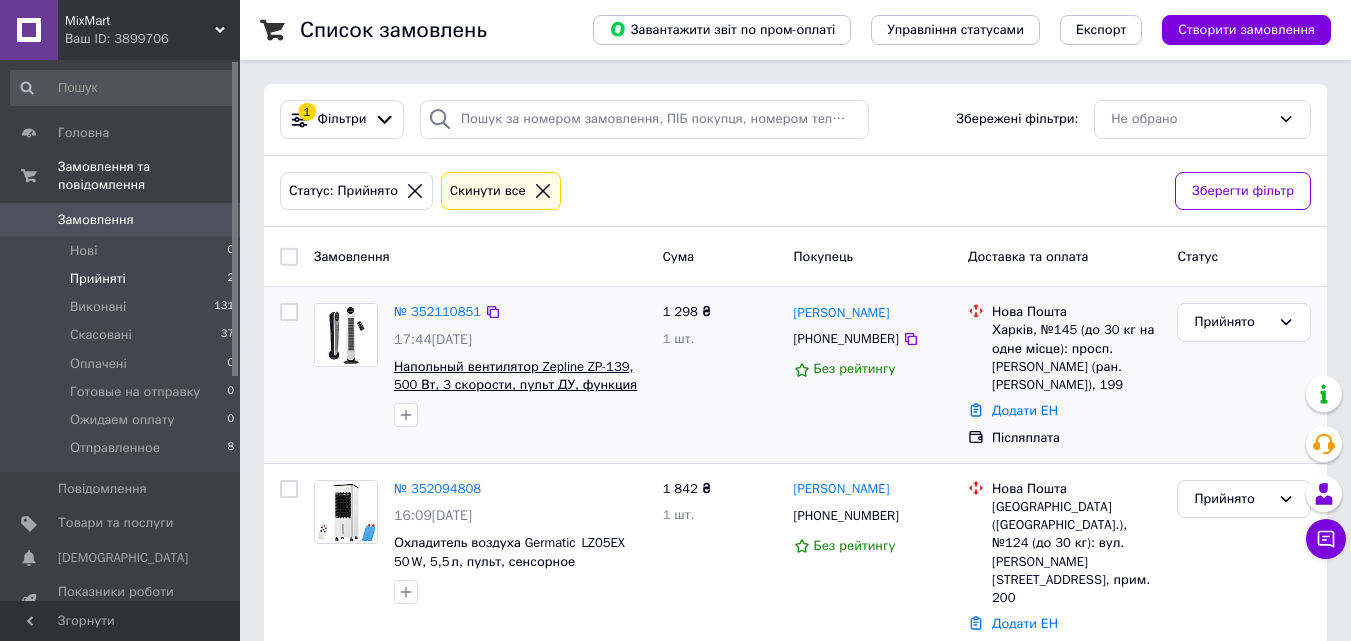 scroll, scrollTop: 4, scrollLeft: 0, axis: vertical 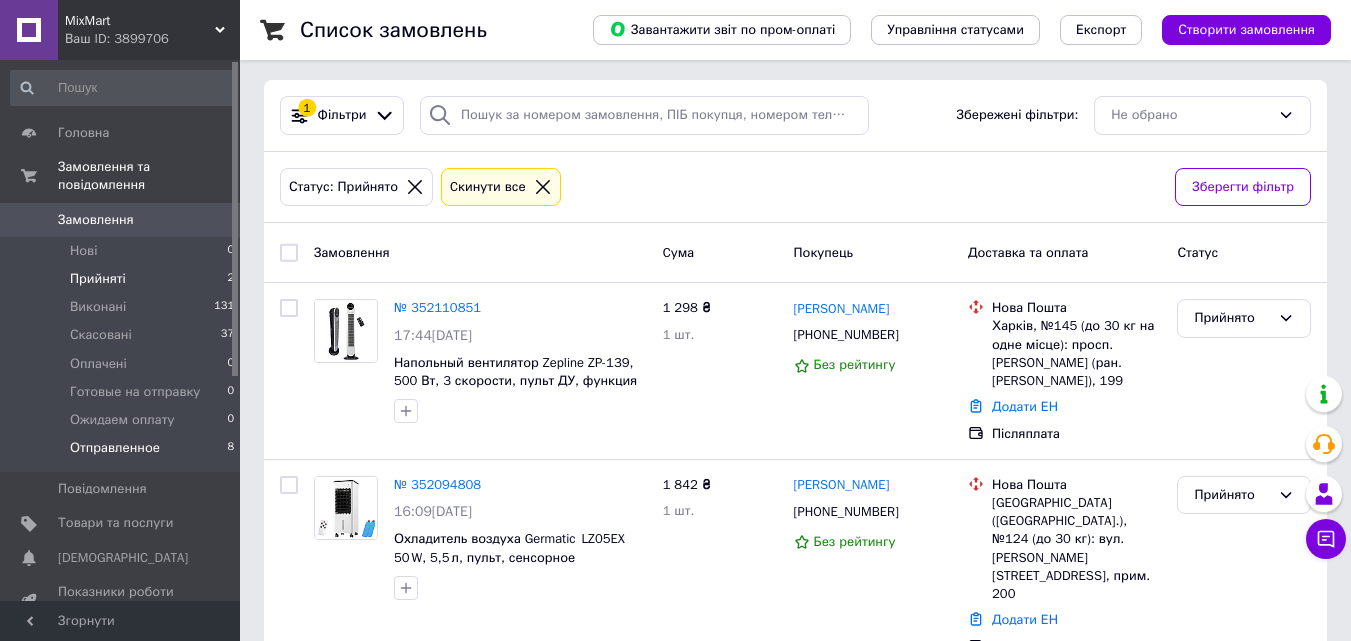 click on "Отправленное 8" at bounding box center (123, 453) 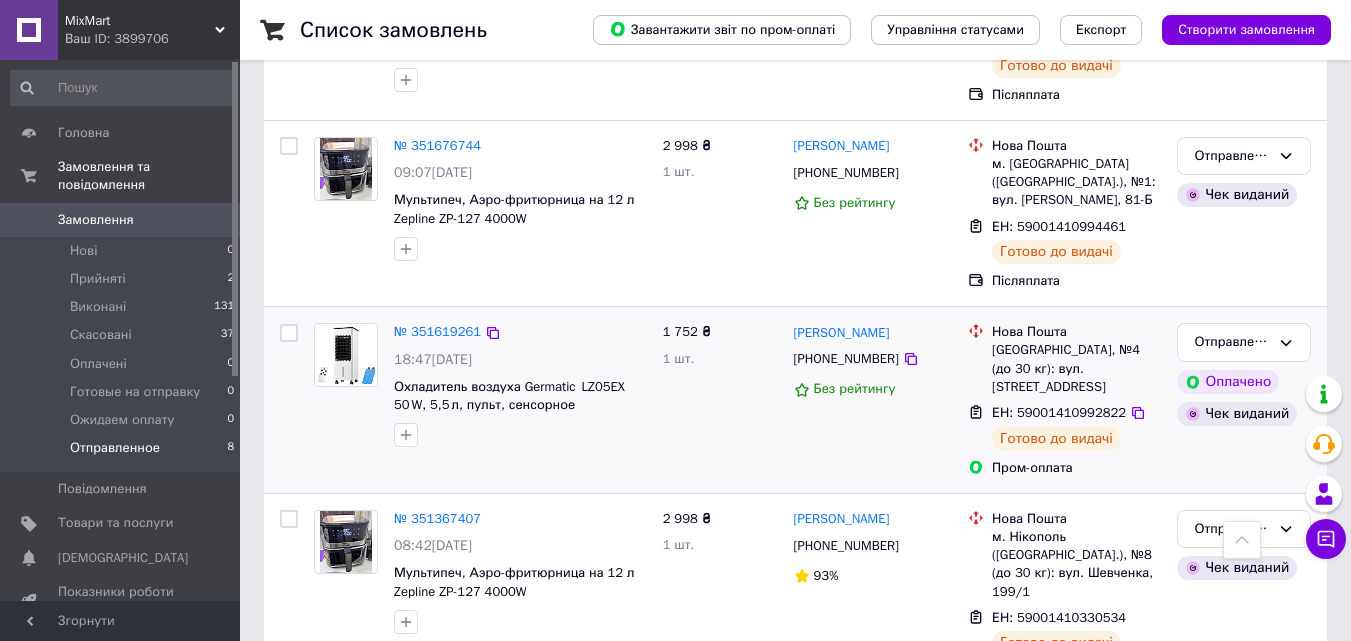 scroll, scrollTop: 1023, scrollLeft: 0, axis: vertical 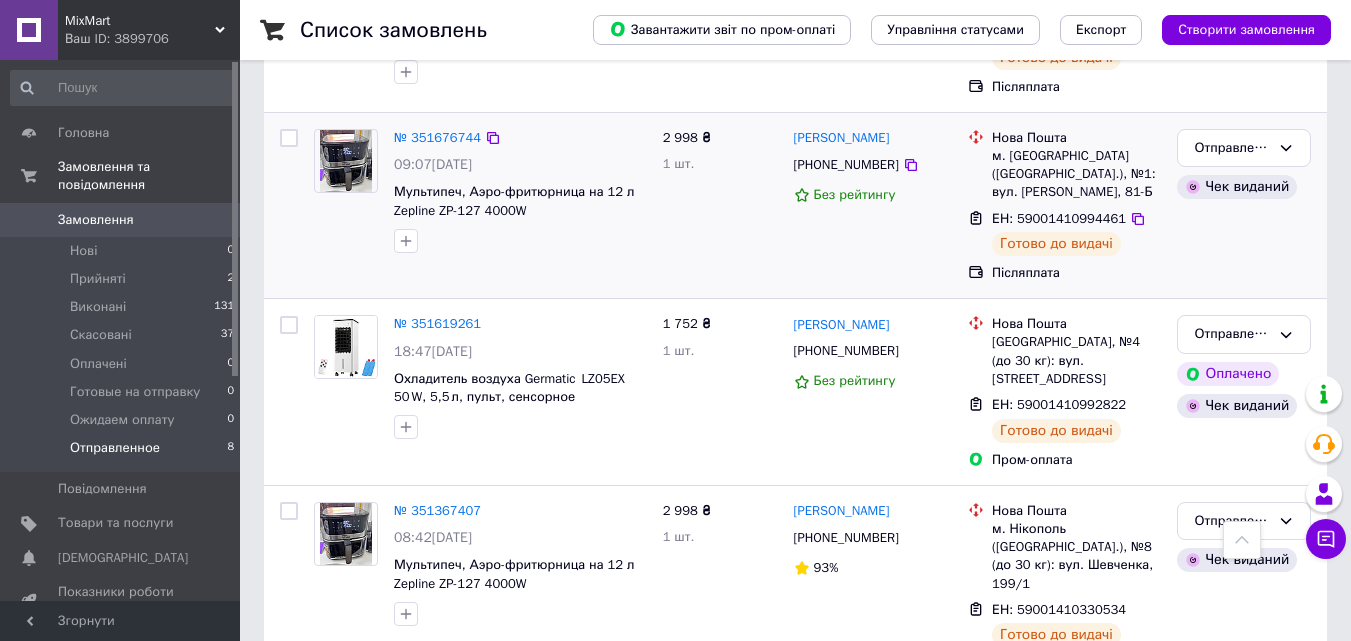 drag, startPoint x: 1328, startPoint y: 1, endPoint x: 844, endPoint y: 160, distance: 509.44775 